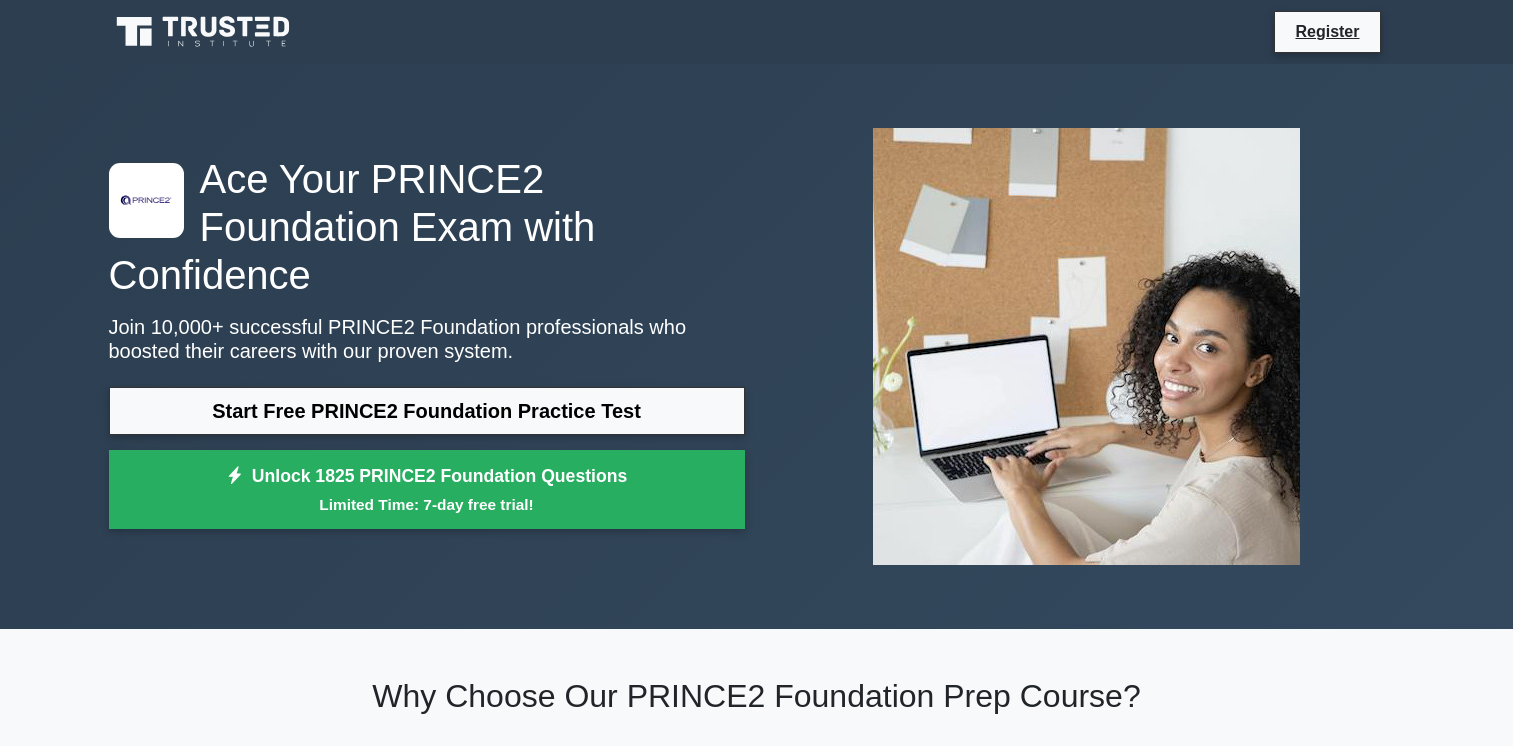 scroll, scrollTop: 0, scrollLeft: 0, axis: both 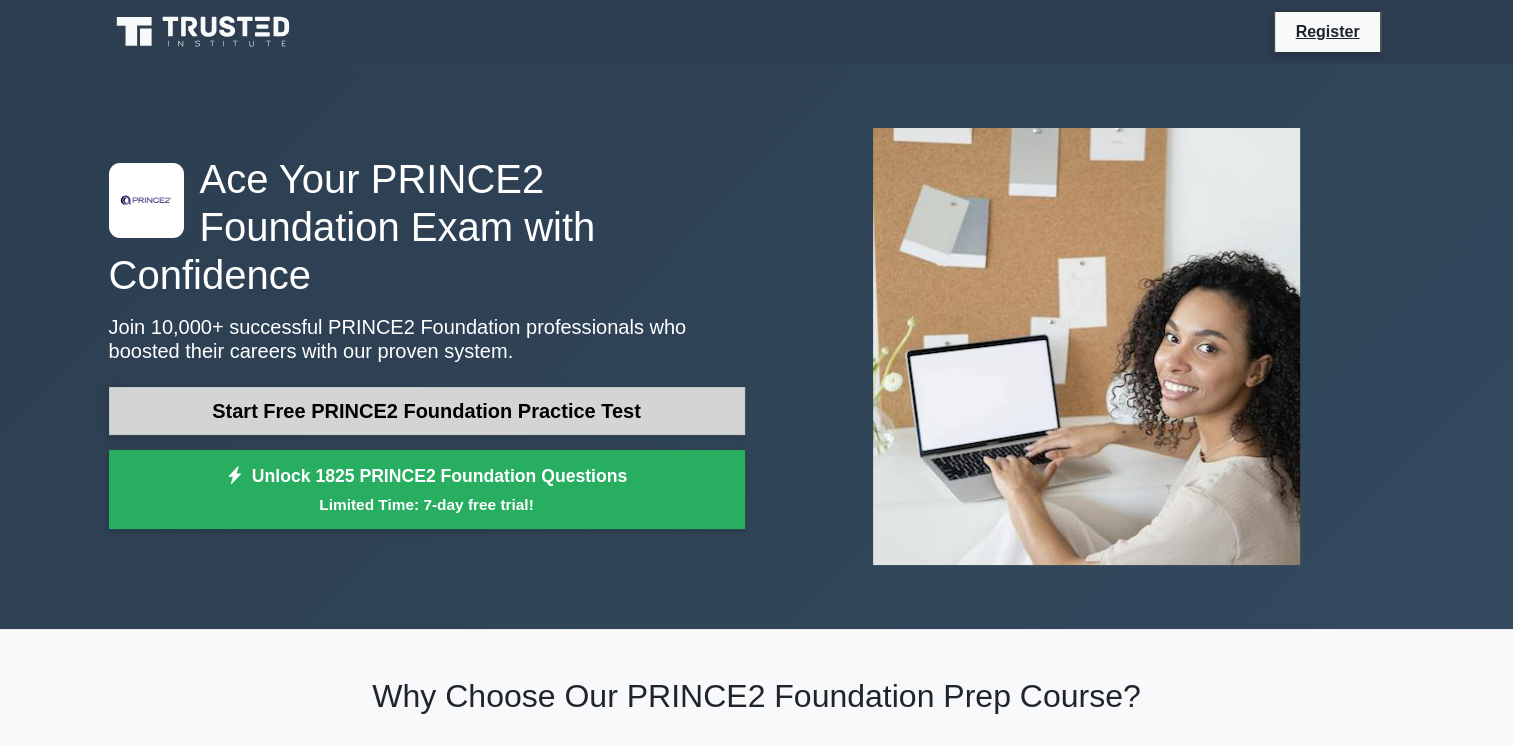 click on "Start Free PRINCE2 Foundation Practice Test" at bounding box center [427, 411] 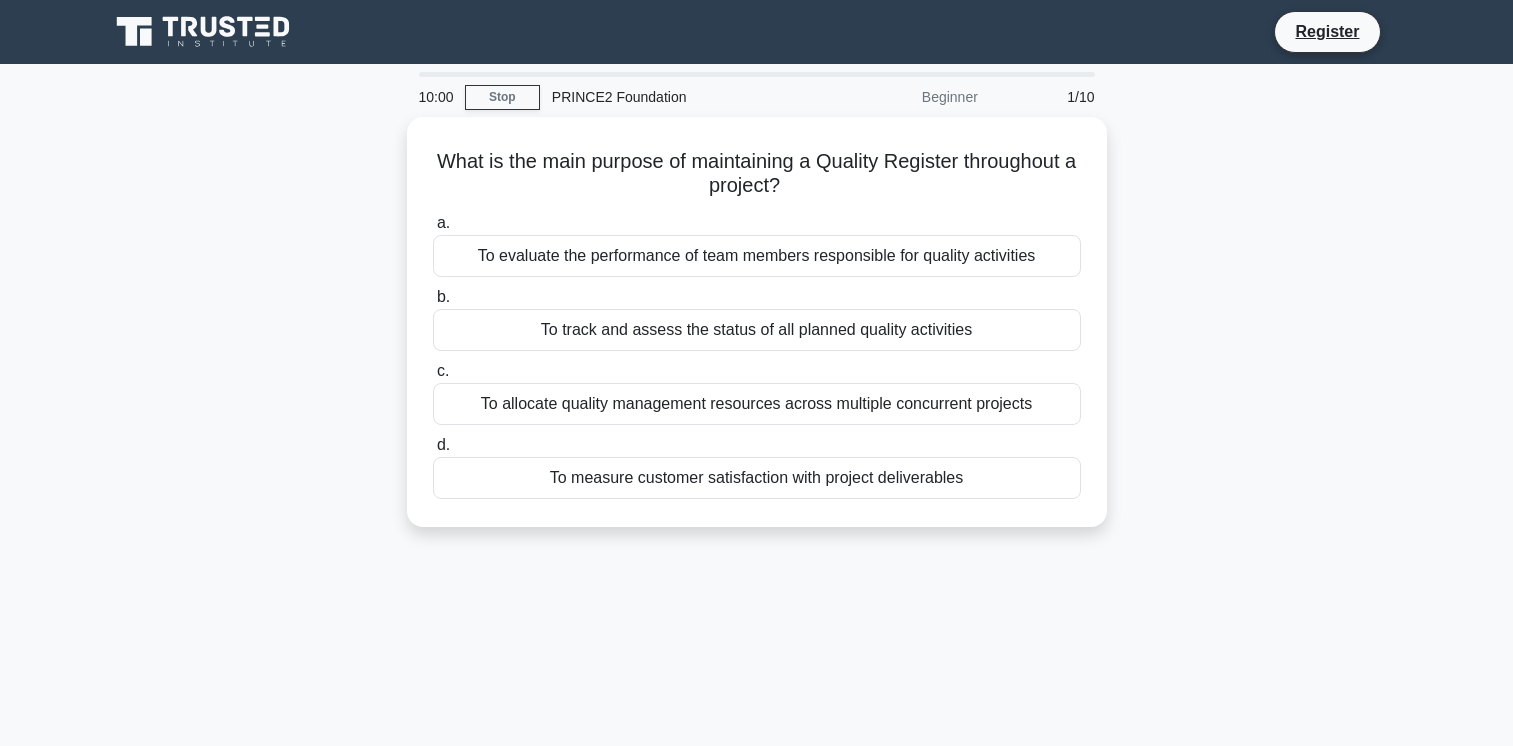 scroll, scrollTop: 0, scrollLeft: 0, axis: both 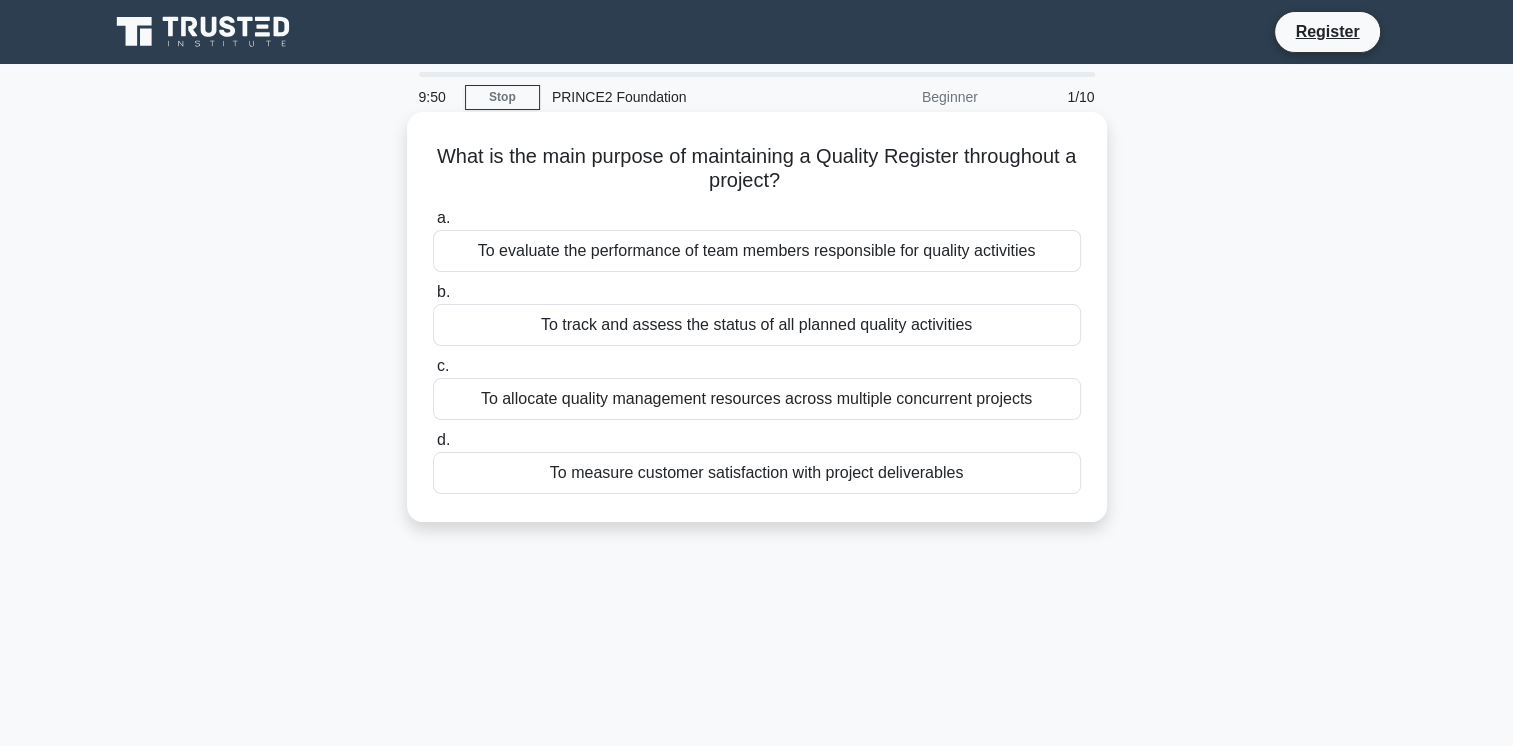 click on "To allocate quality management resources across multiple concurrent projects" at bounding box center [757, 399] 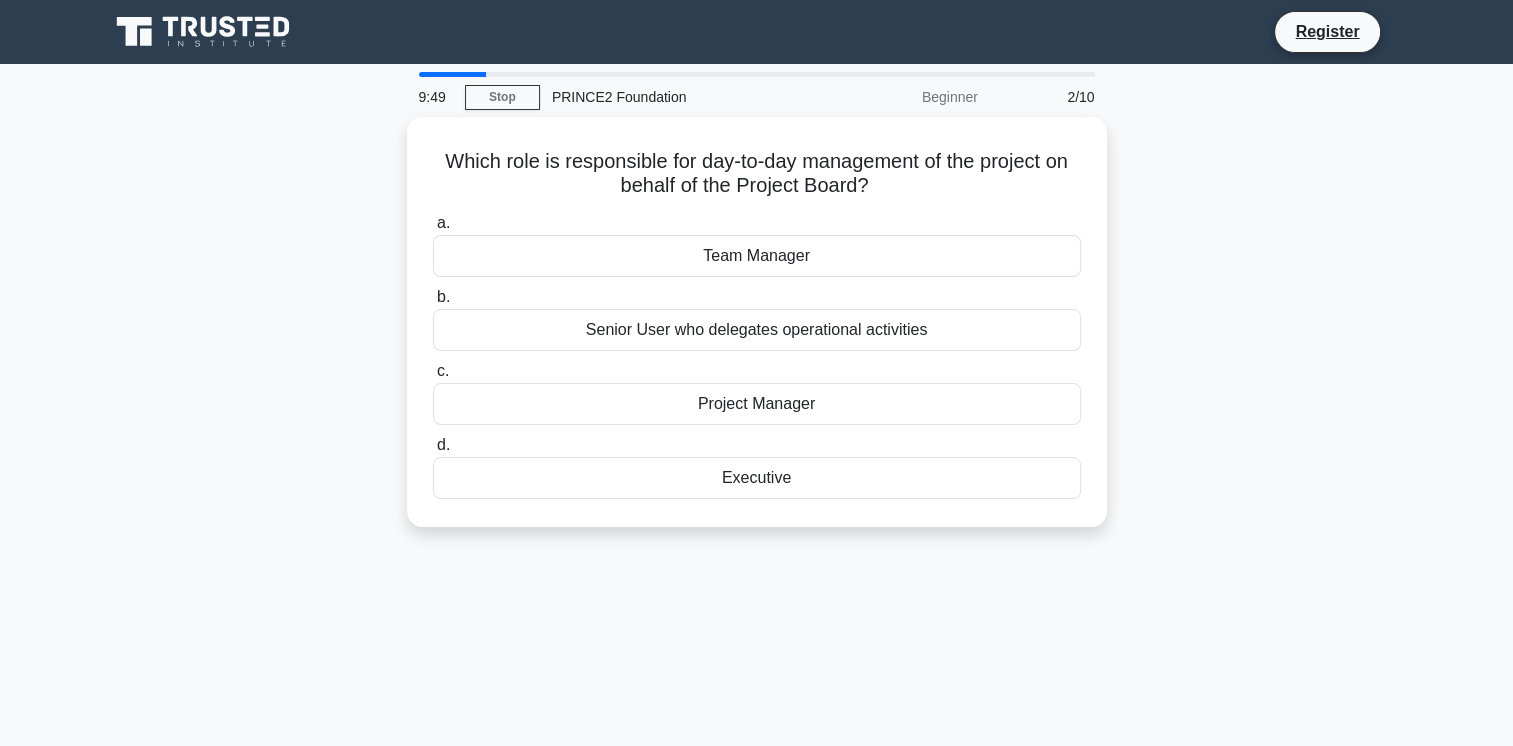 click on "Project Manager" at bounding box center [757, 404] 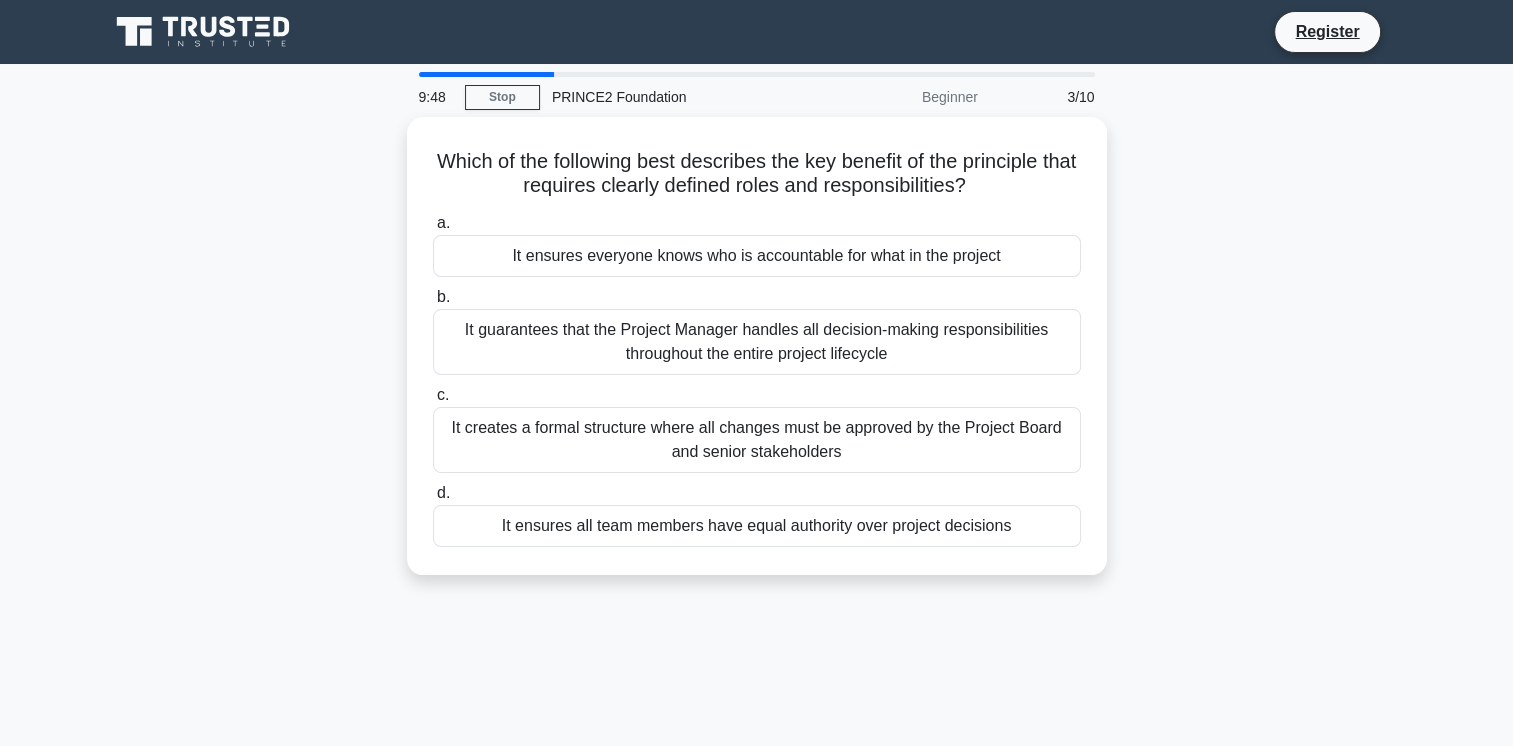 click on "It creates a formal structure where all changes must be approved by the Project Board and senior stakeholders" at bounding box center [757, 440] 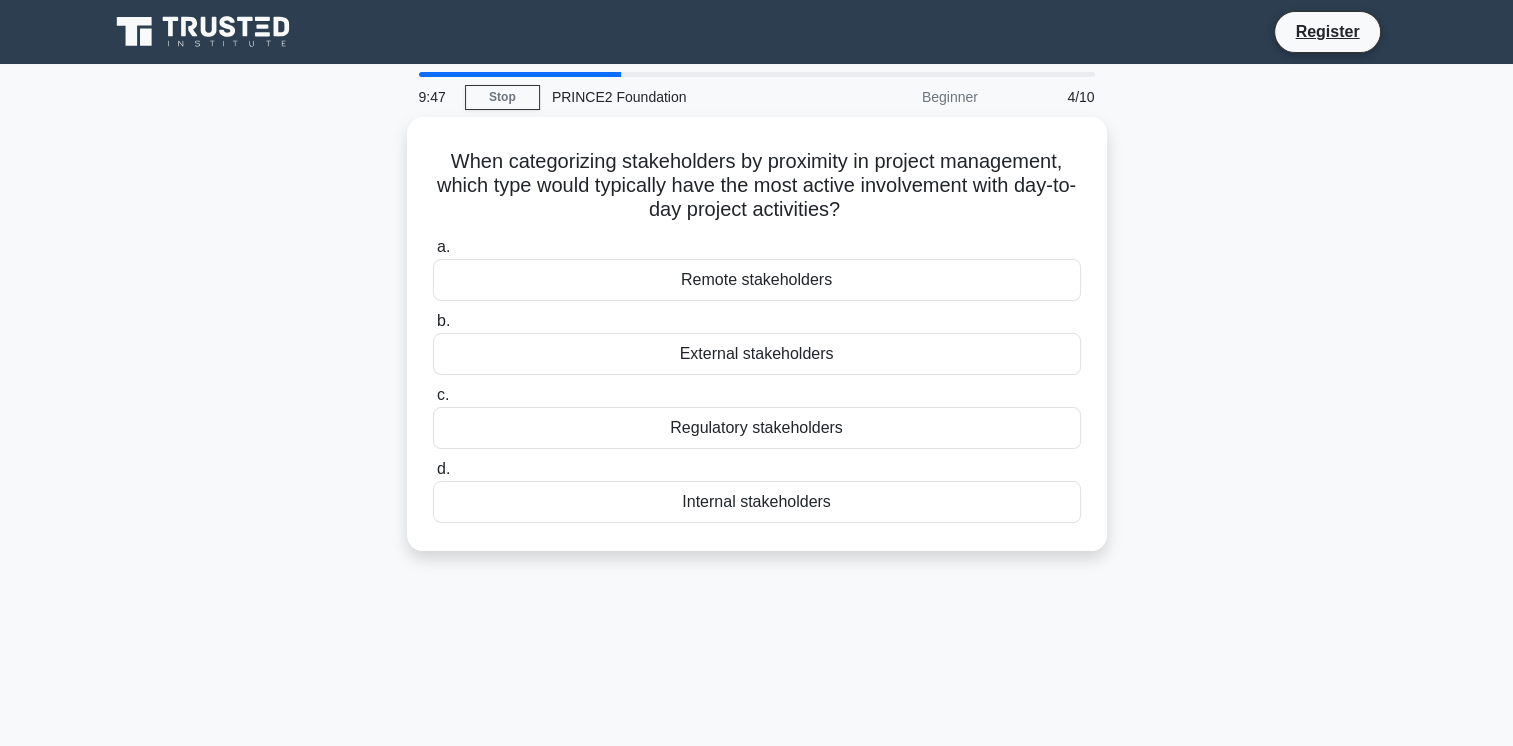 click on "Regulatory stakeholders" at bounding box center [757, 428] 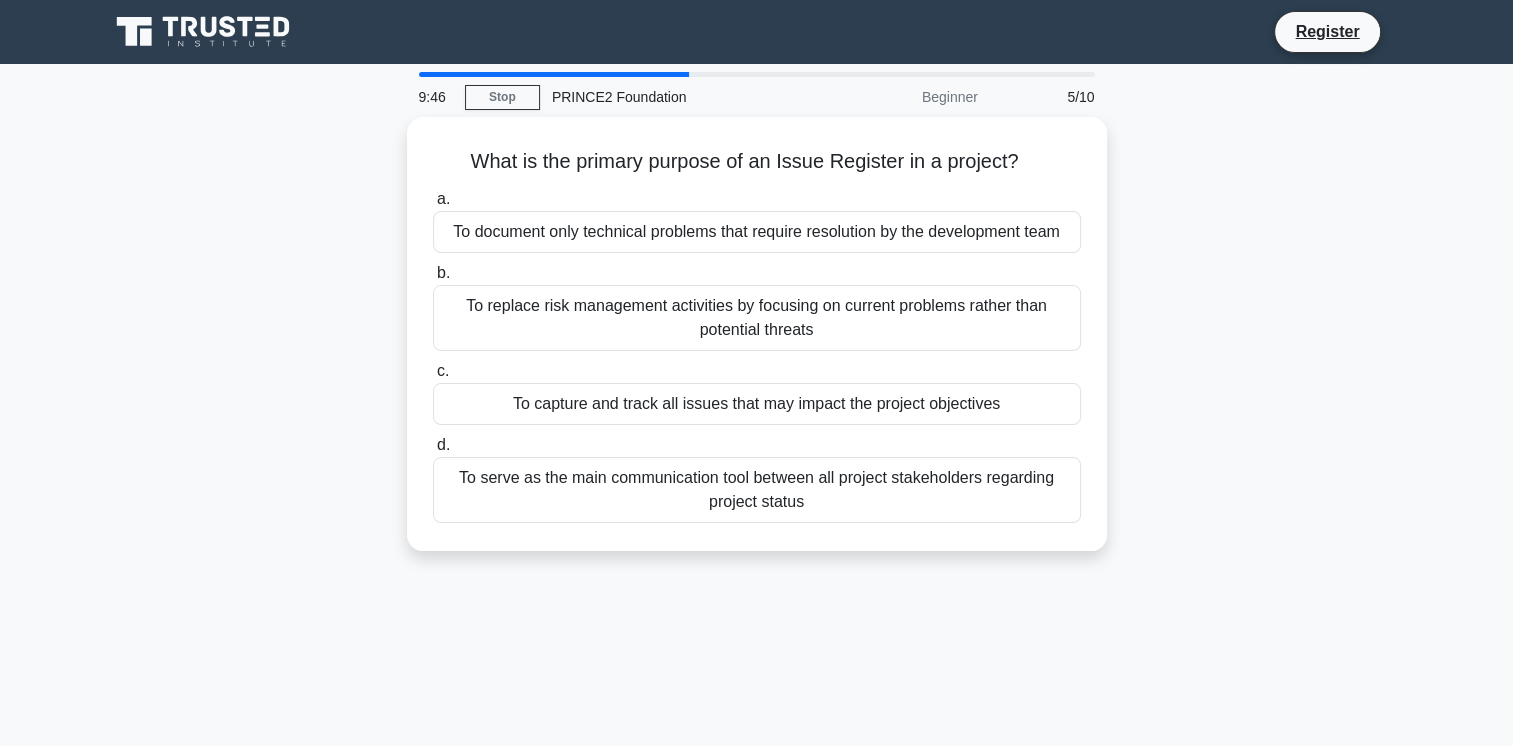 click on "To capture and track all issues that may impact the project objectives" at bounding box center (757, 404) 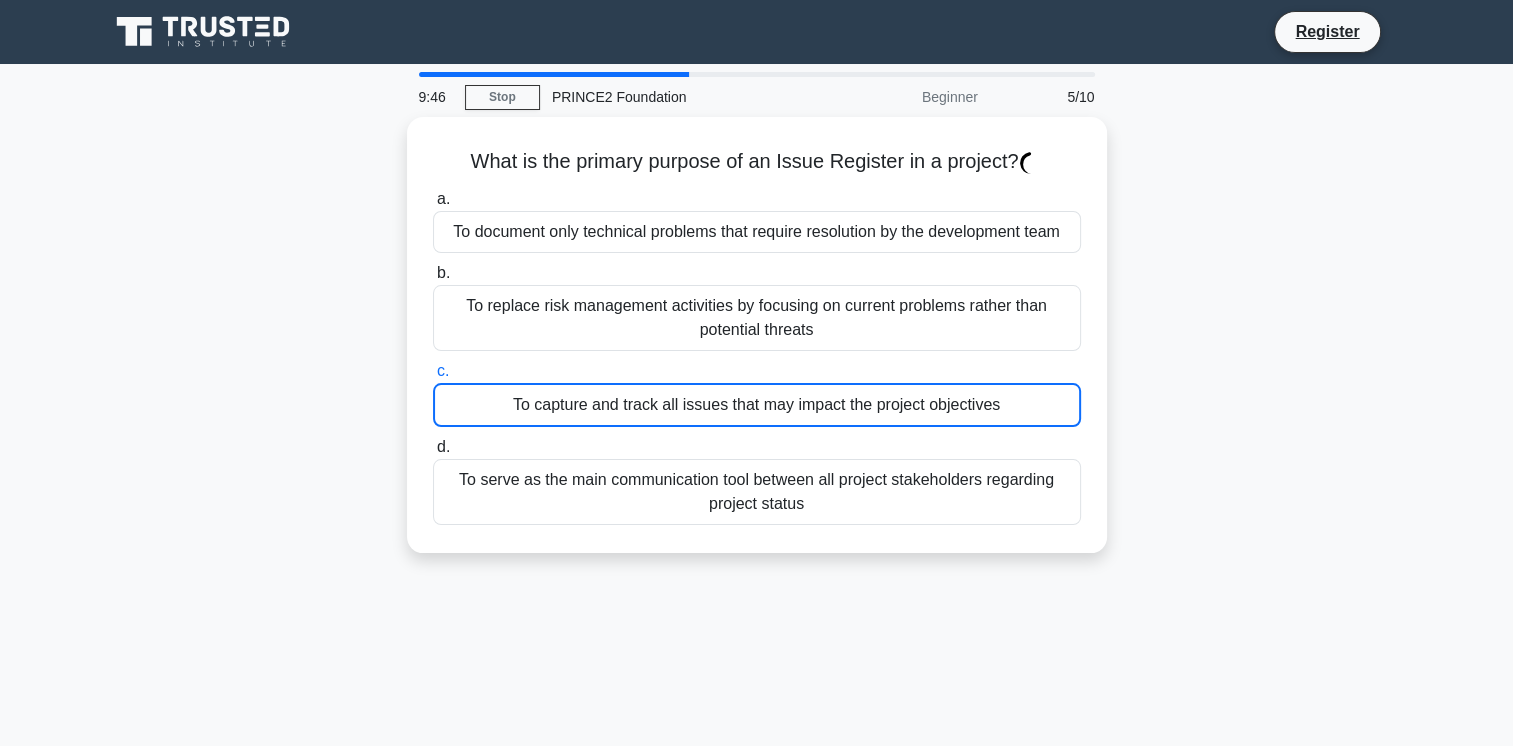 click on "To capture and track all issues that may impact the project objectives" at bounding box center (757, 405) 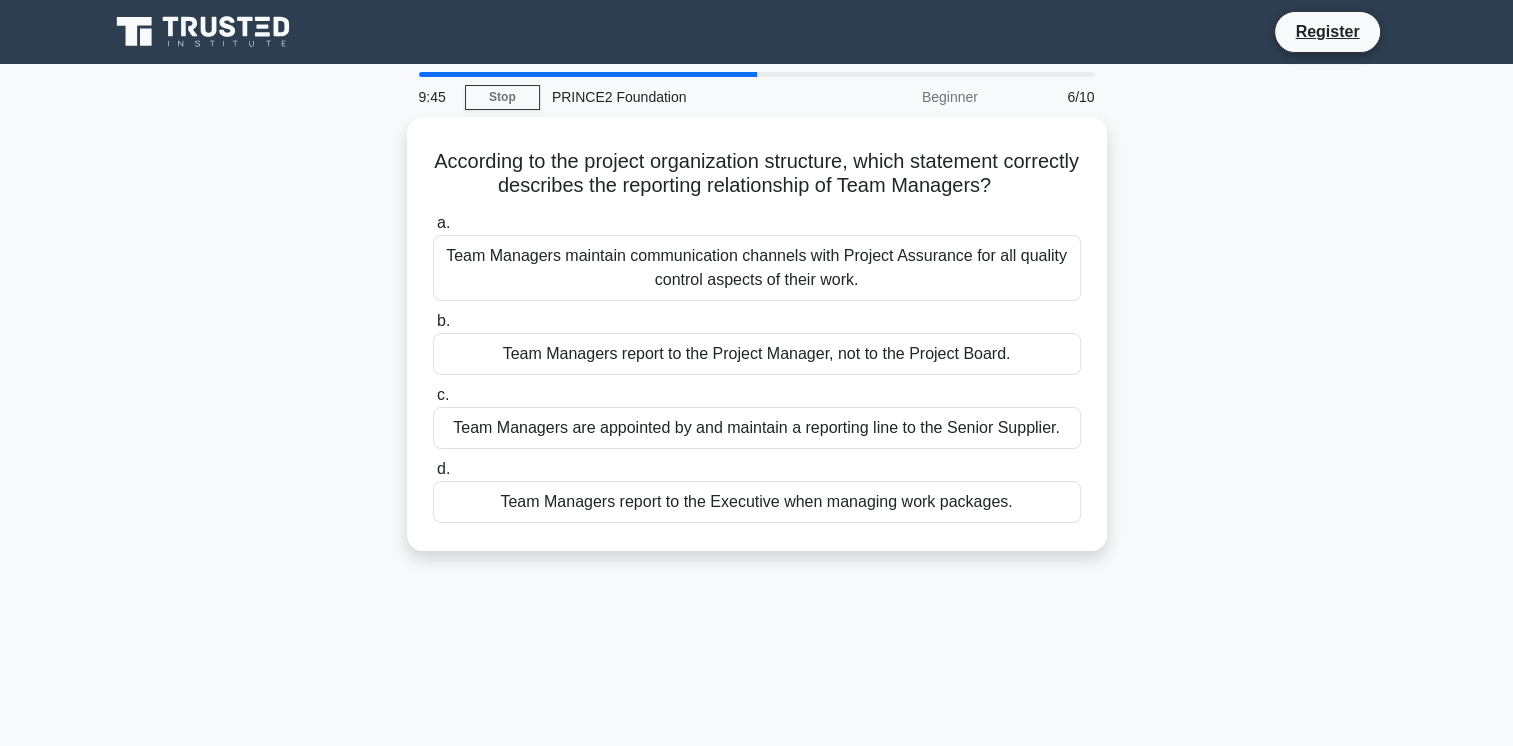 click on "Team Managers are appointed by and maintain a reporting line to the Senior Supplier." at bounding box center (757, 428) 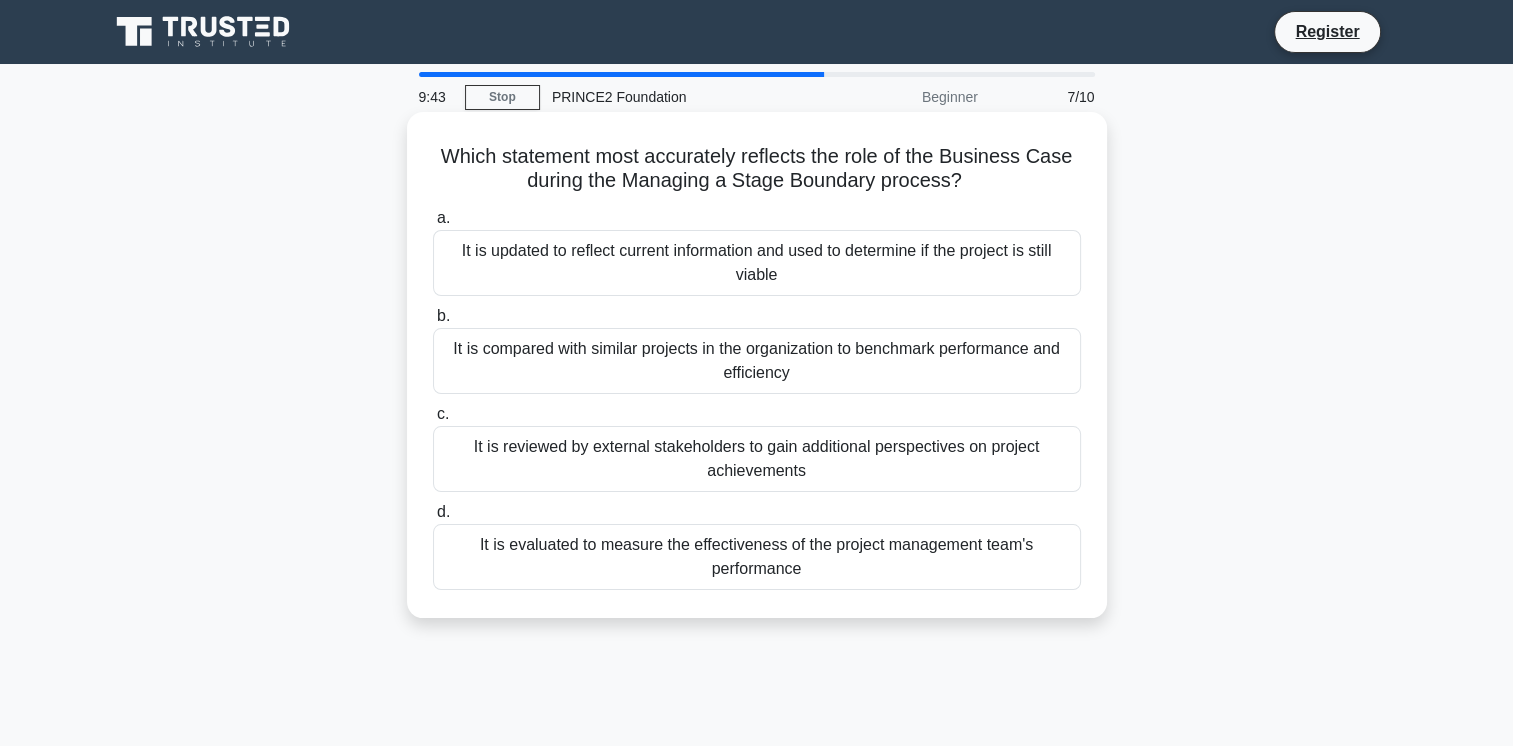 click on "It is reviewed by external stakeholders to gain additional perspectives on project achievements" at bounding box center (757, 459) 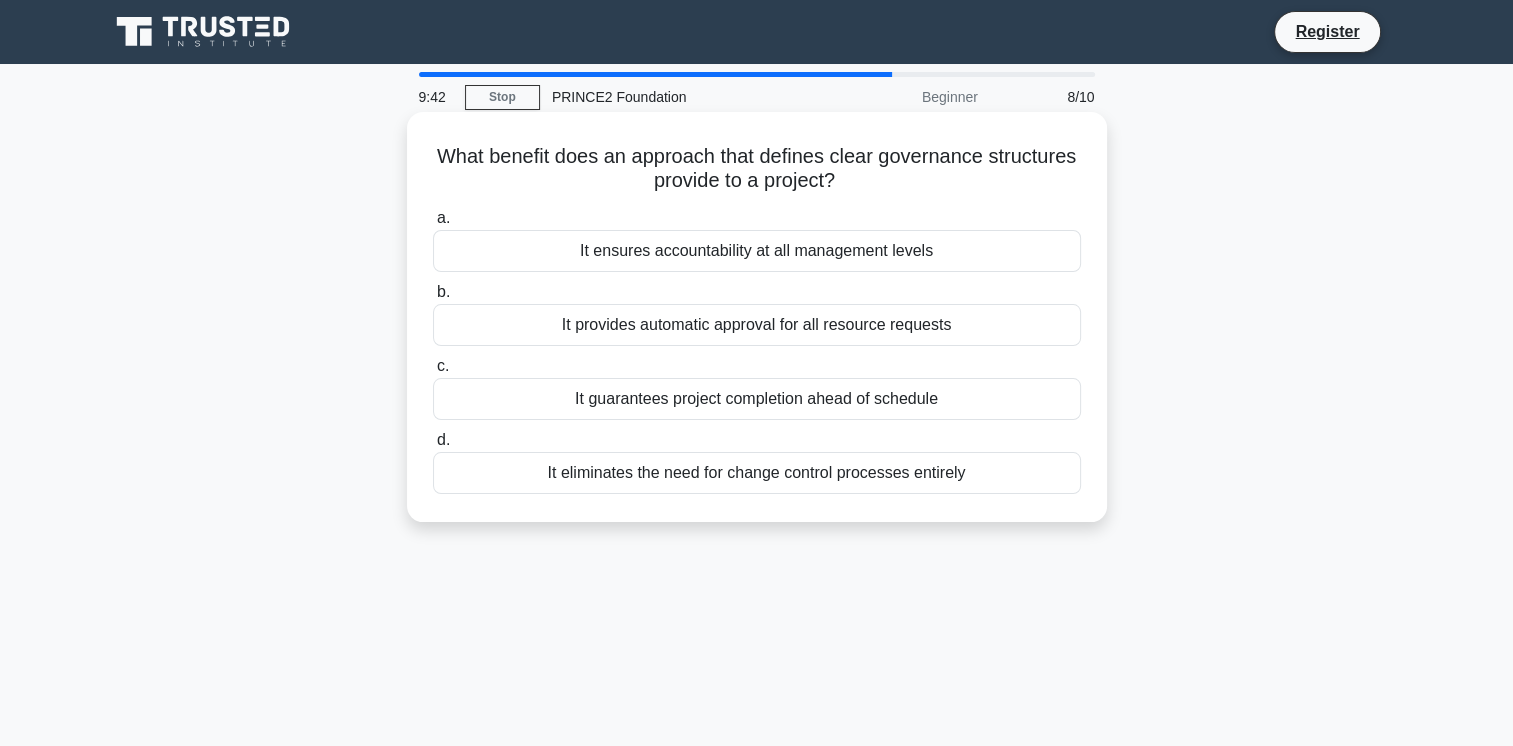 click on "It guarantees project completion ahead of schedule" at bounding box center [757, 399] 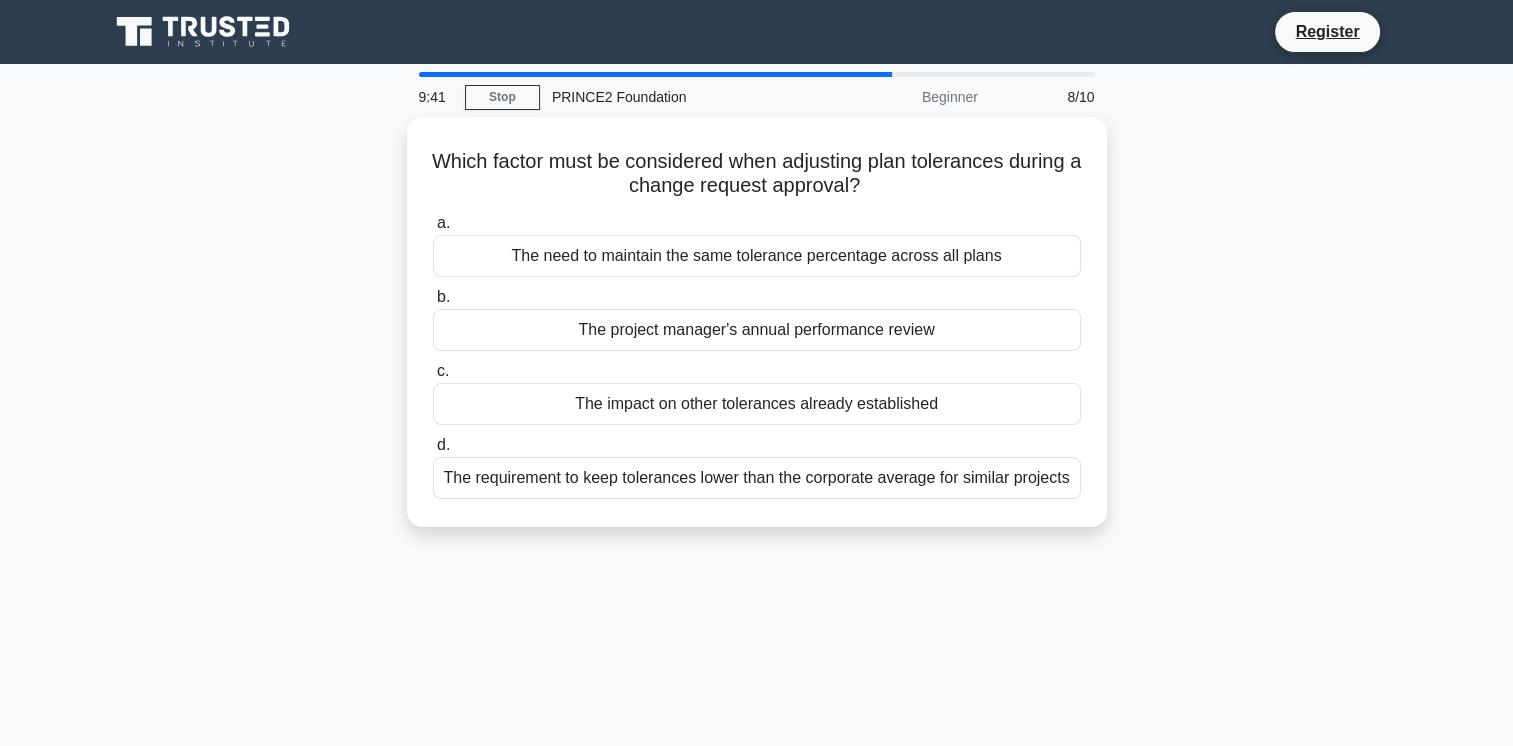 click on "The impact on other tolerances already established" at bounding box center [757, 404] 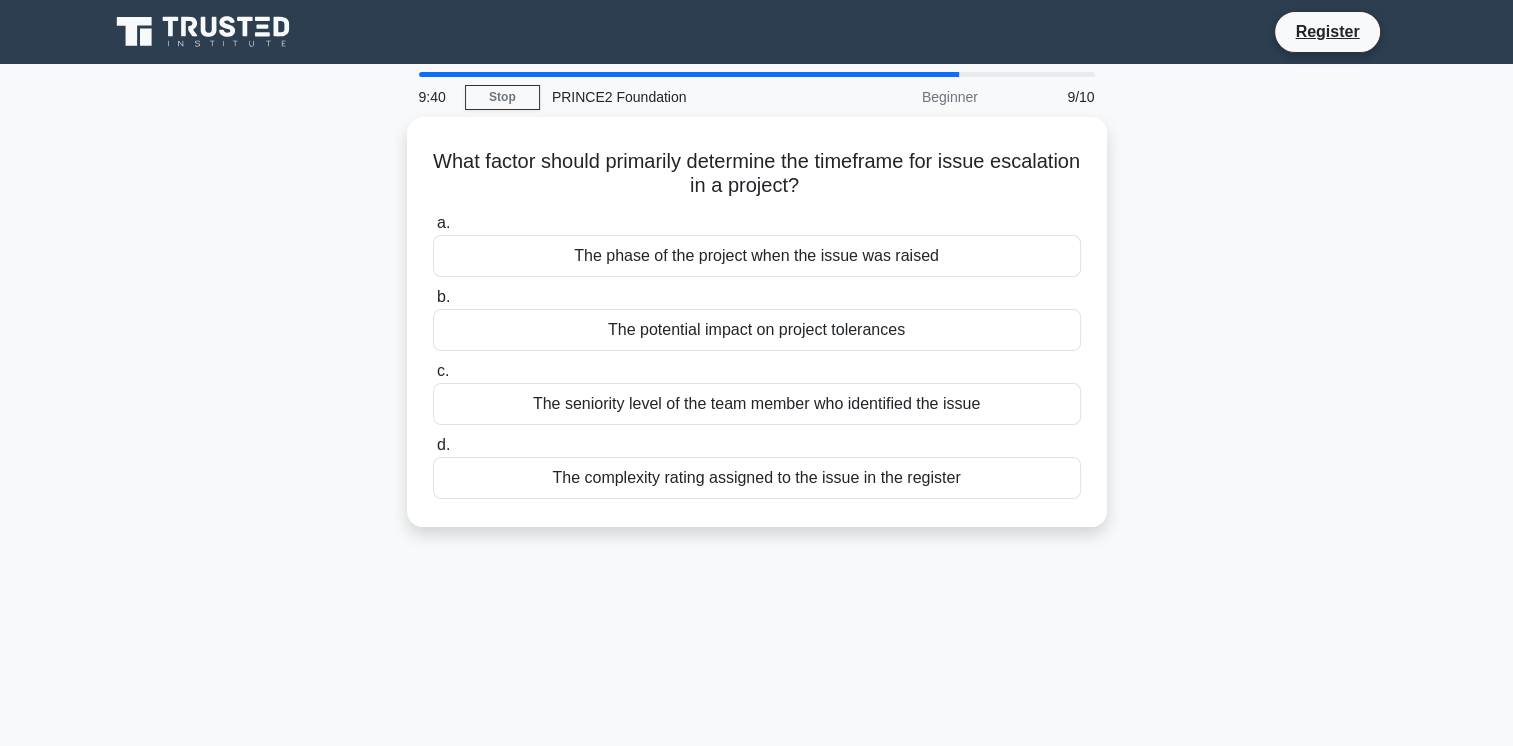 click on "The seniority level of the team member who identified the issue" at bounding box center (757, 404) 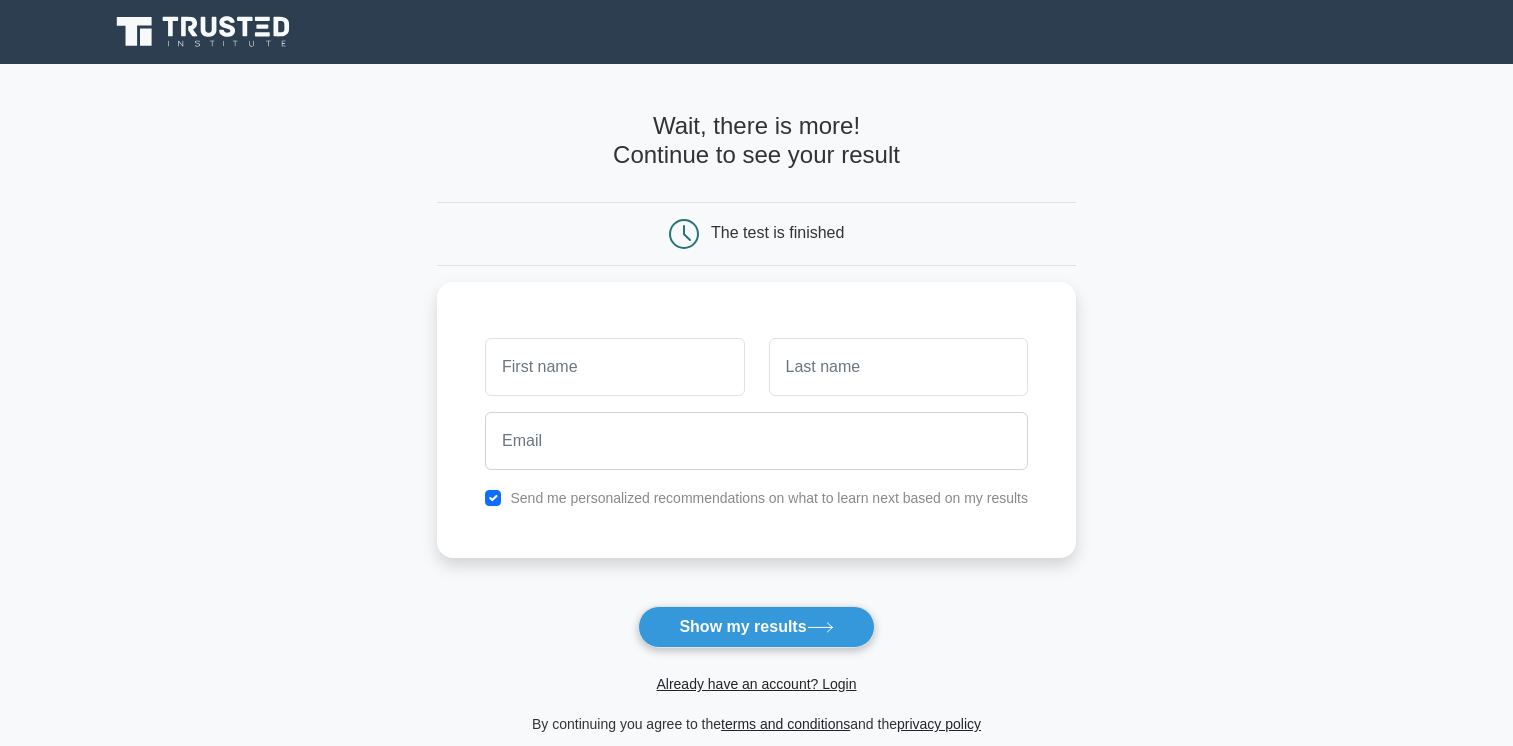 click at bounding box center [756, 441] 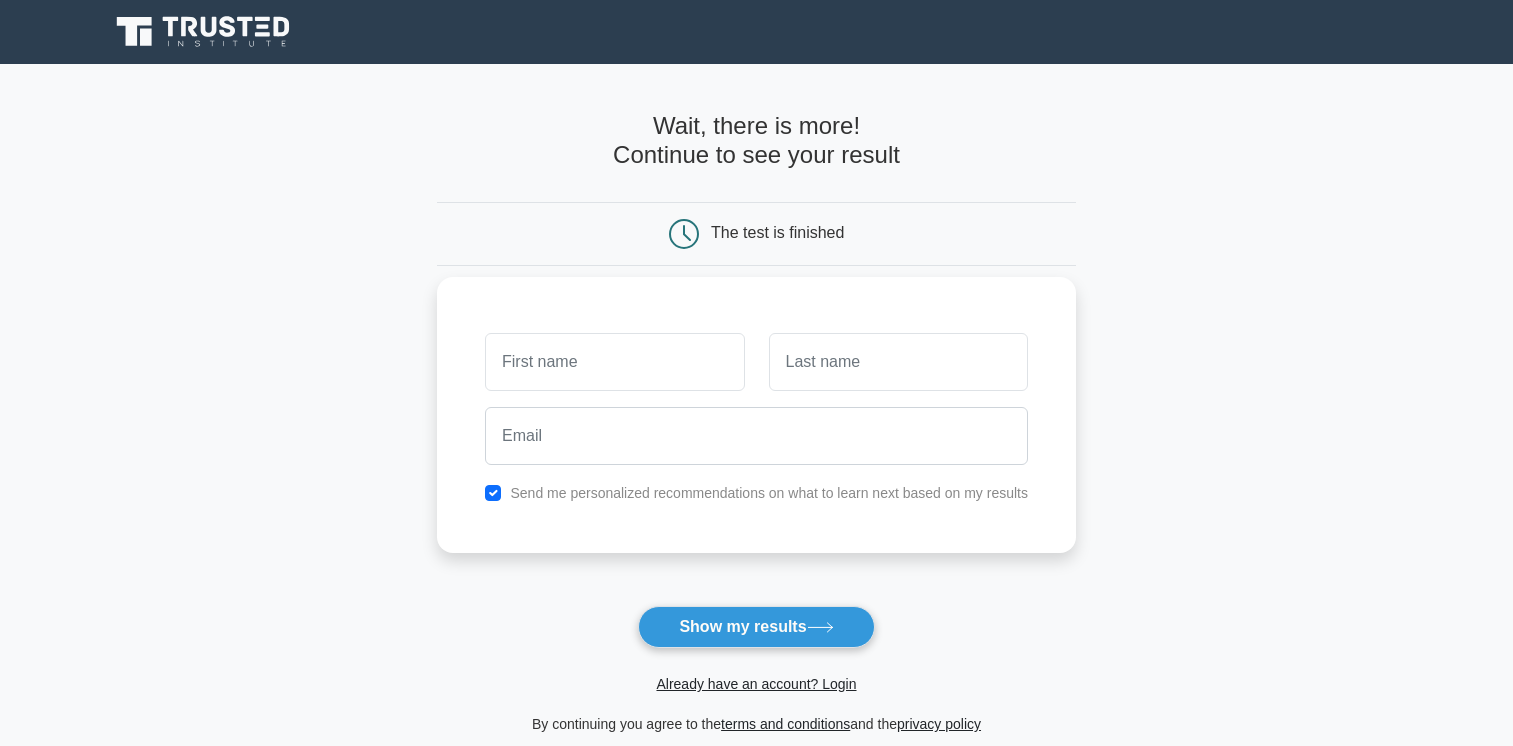 scroll, scrollTop: 0, scrollLeft: 0, axis: both 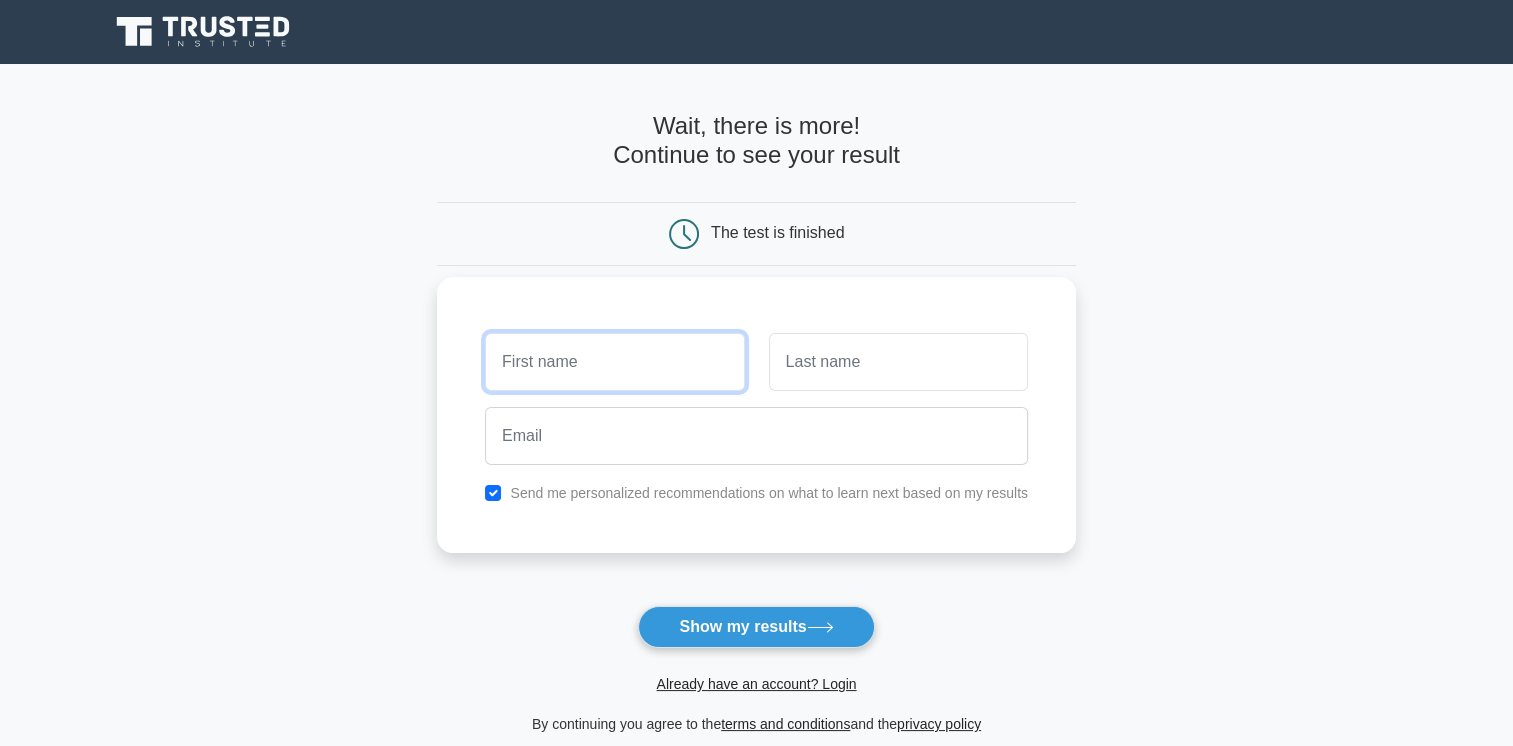 click at bounding box center (614, 362) 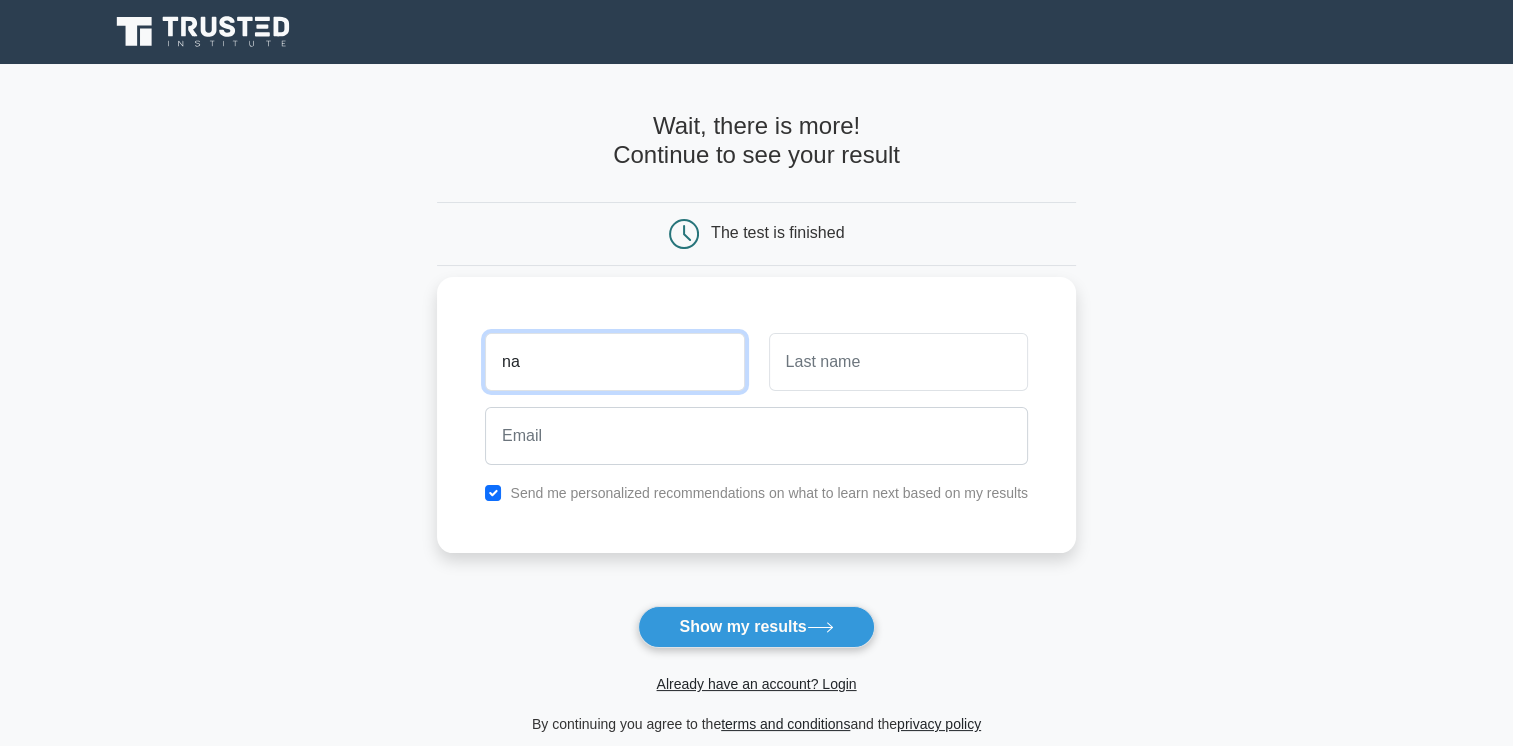 type on "n" 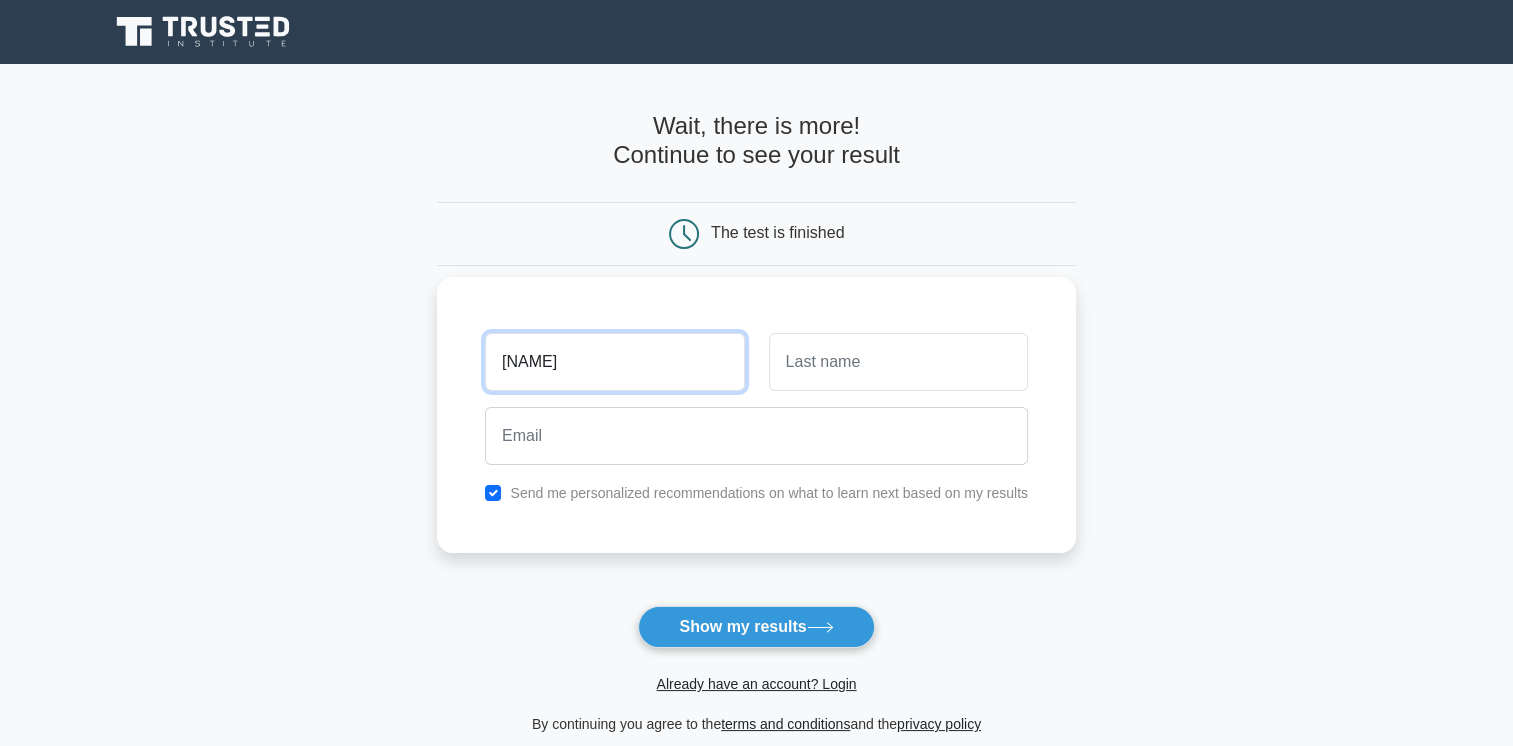 type on "[NAME]" 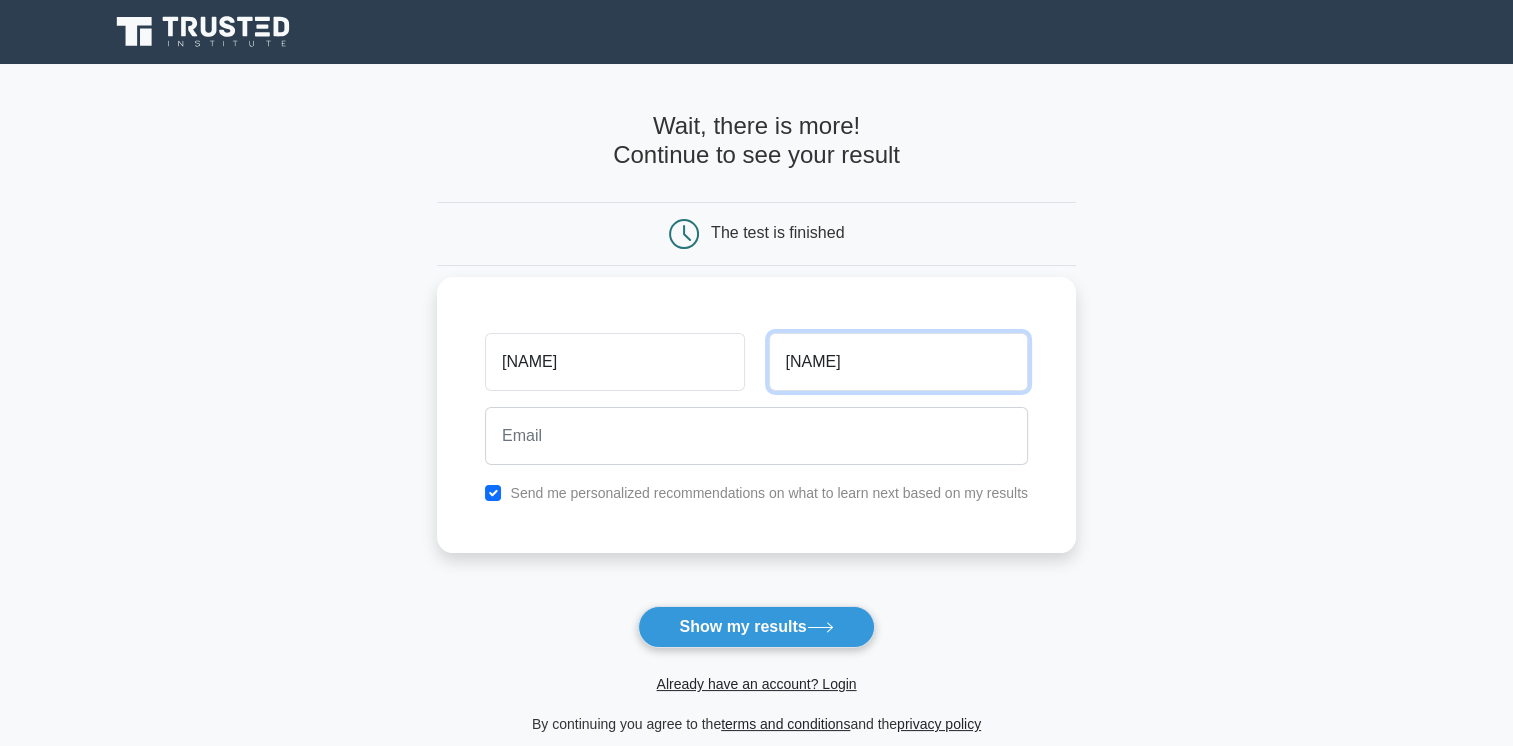 type on "[NAME]" 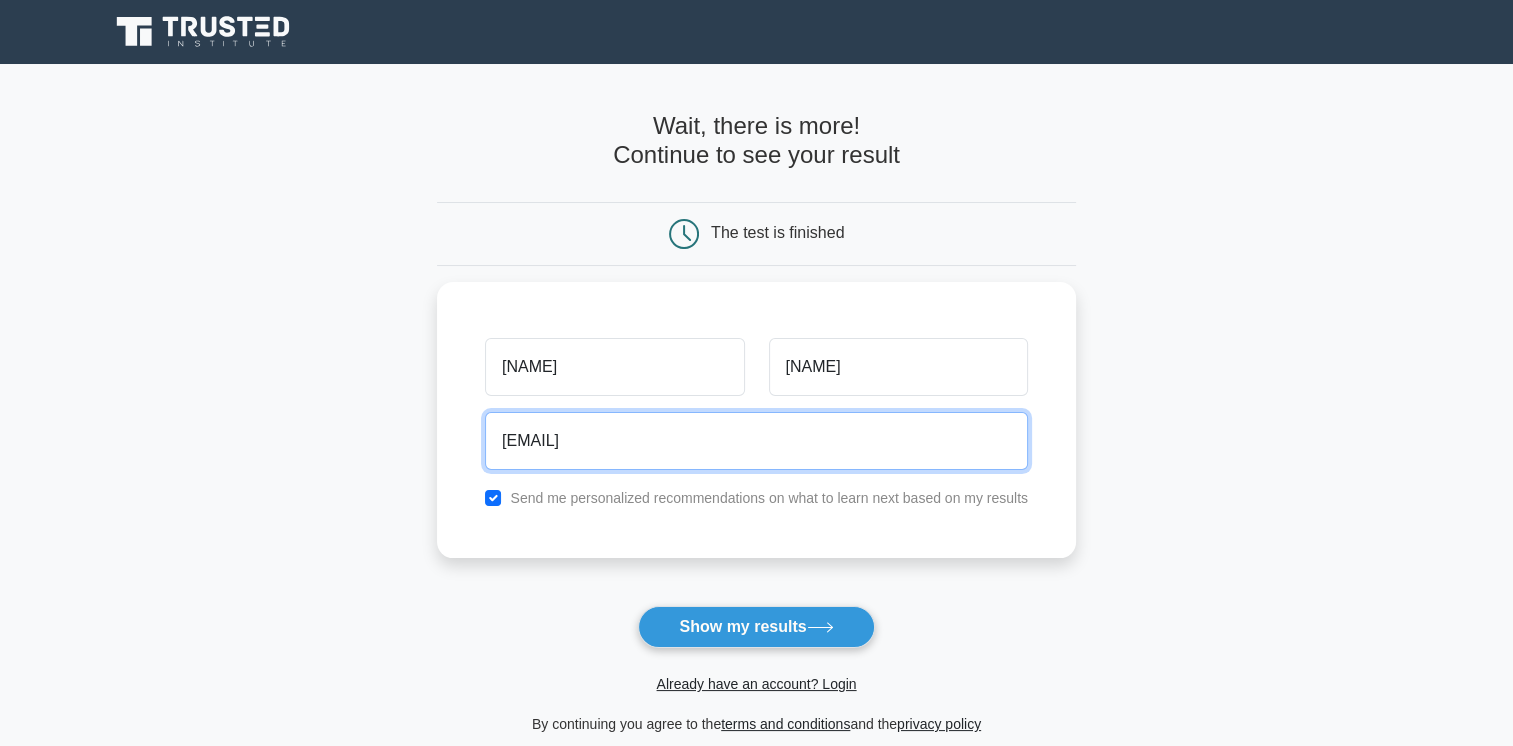 type on "[EMAIL]" 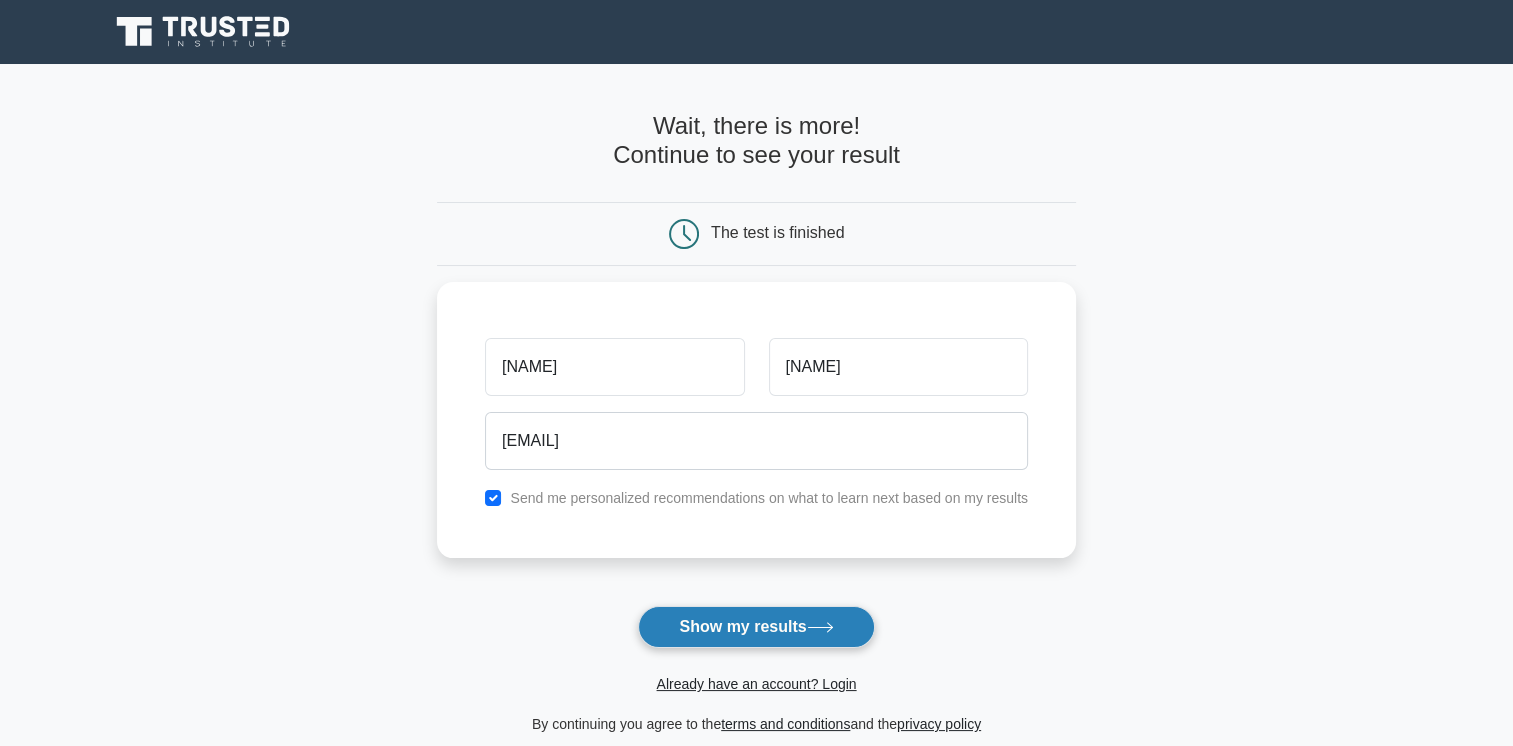 click on "Show my results" at bounding box center [756, 627] 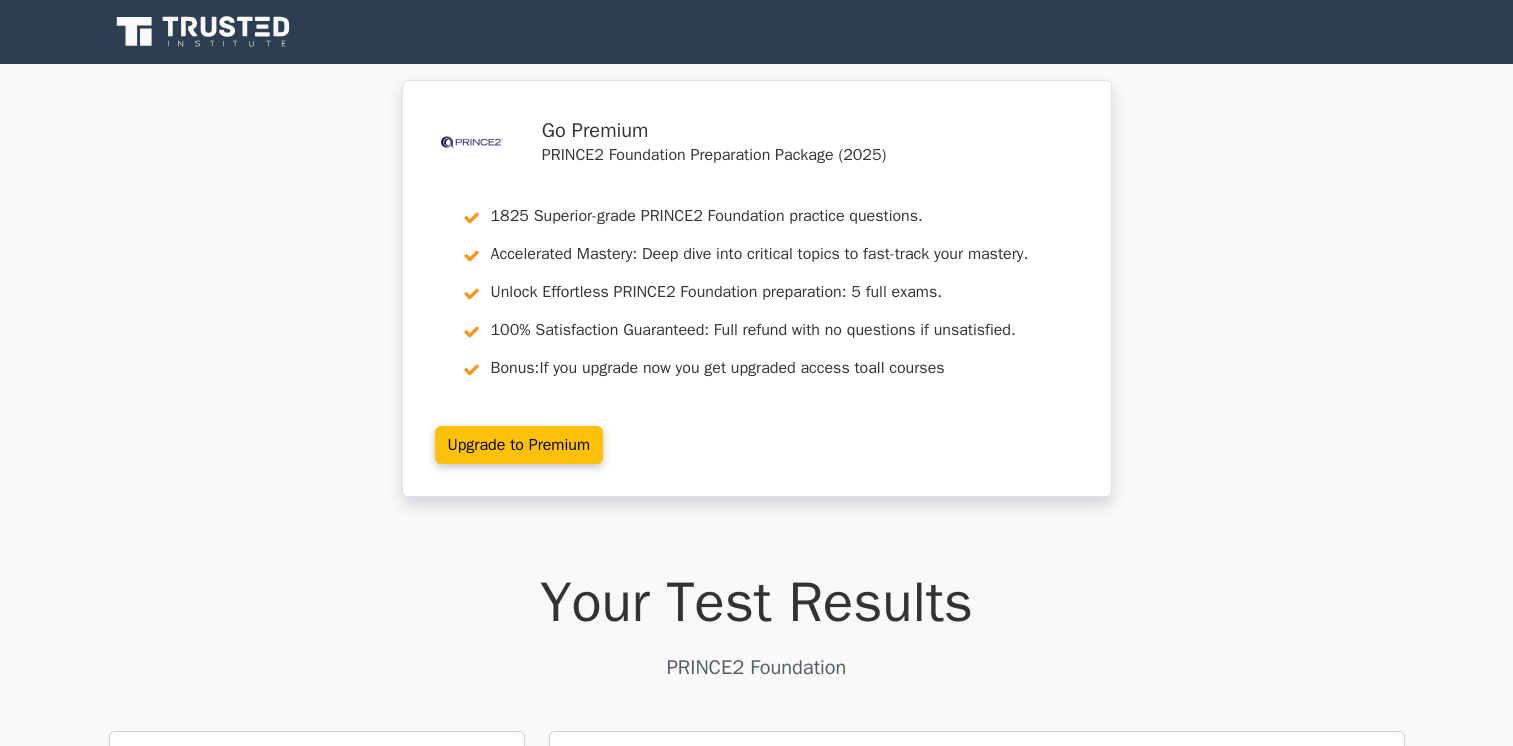 scroll, scrollTop: 0, scrollLeft: 0, axis: both 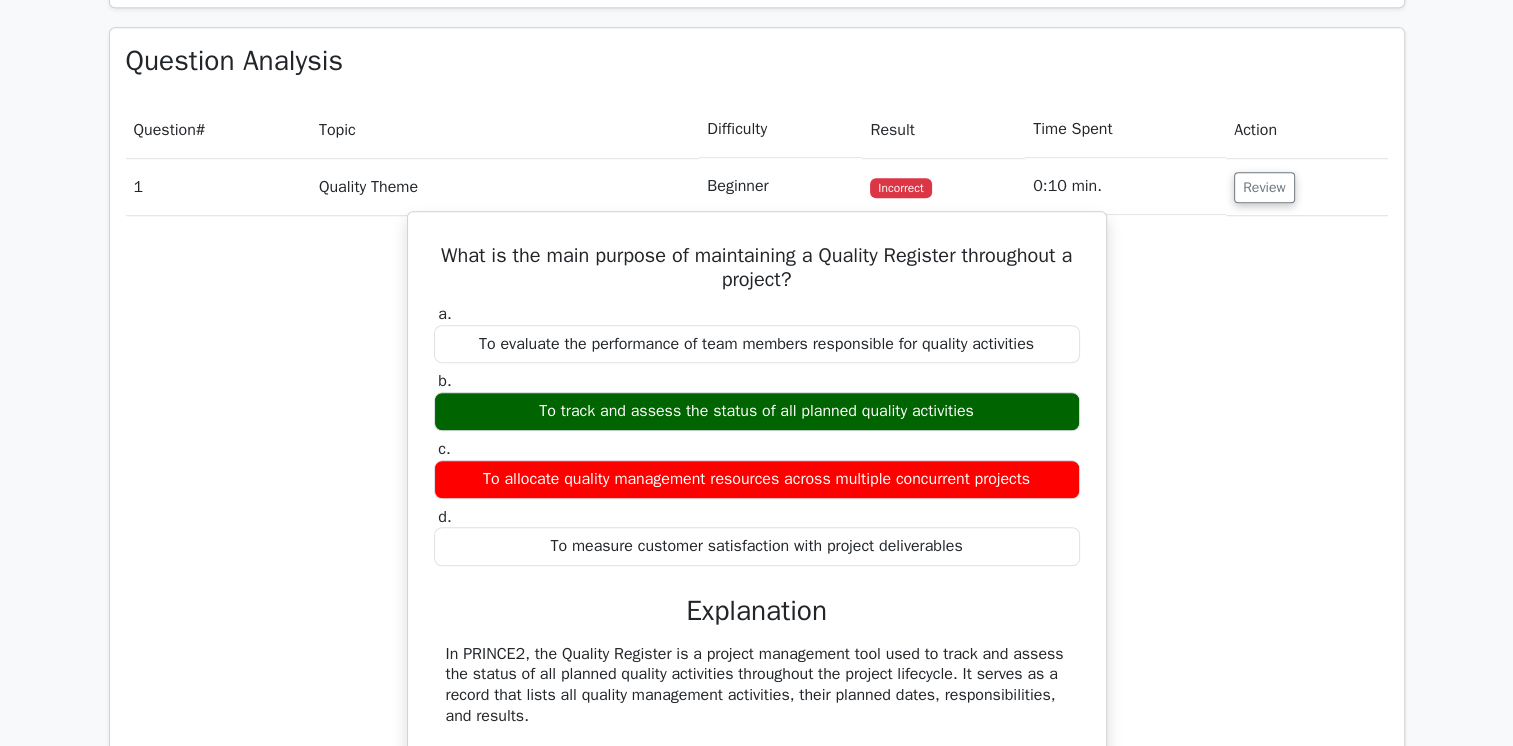 click on "To track and assess the status of all planned quality activities" at bounding box center [757, 411] 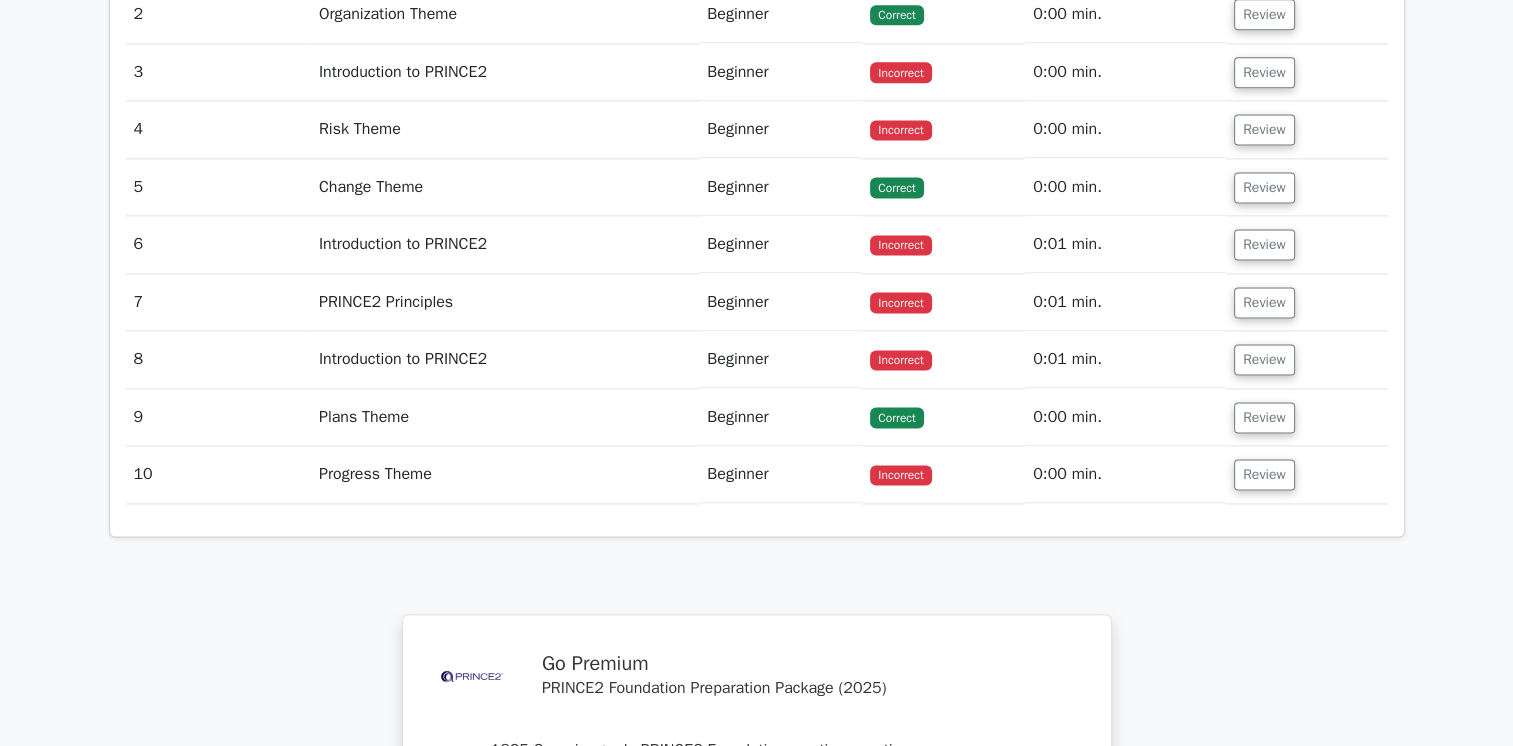 scroll, scrollTop: 2769, scrollLeft: 0, axis: vertical 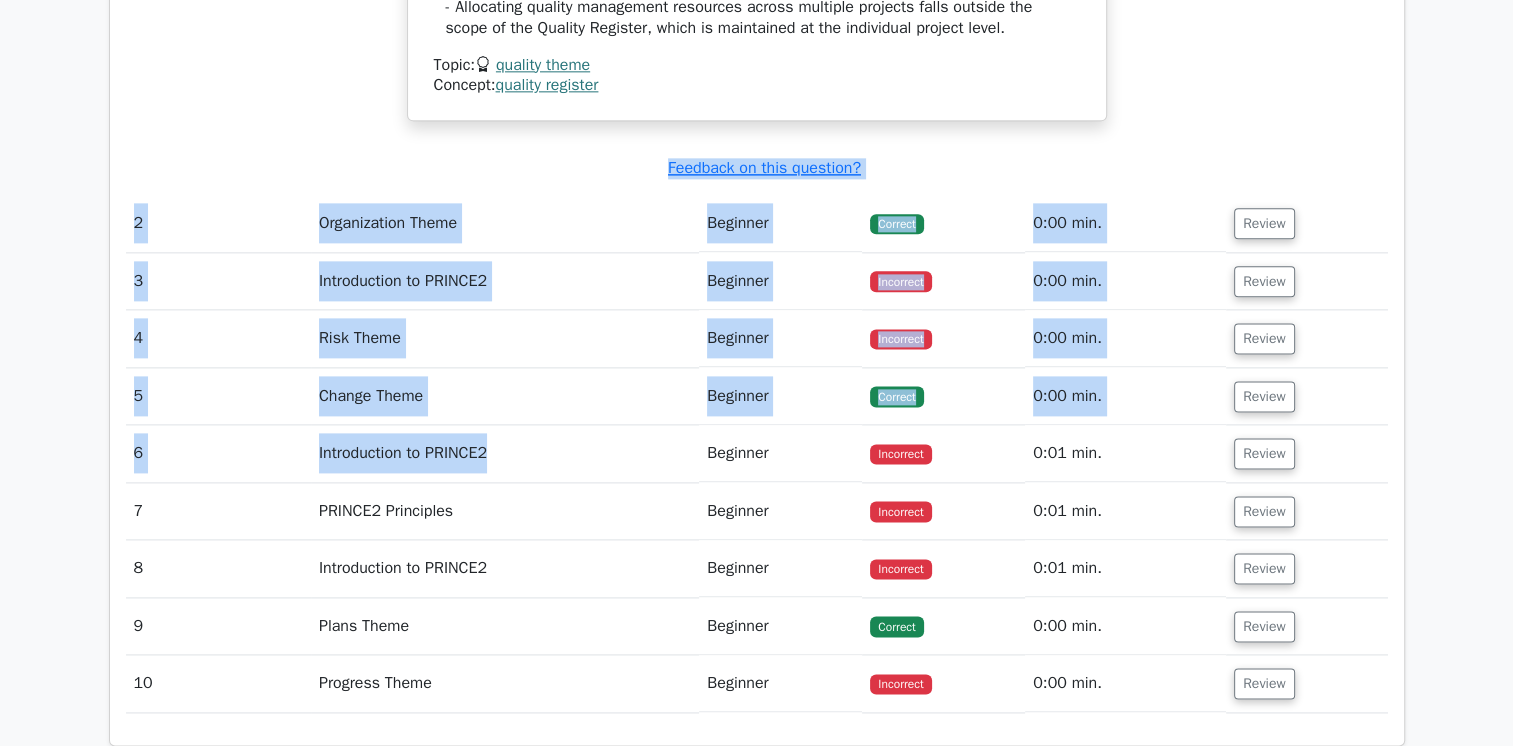 drag, startPoint x: 660, startPoint y: 446, endPoint x: 725, endPoint y: 82, distance: 369.75803 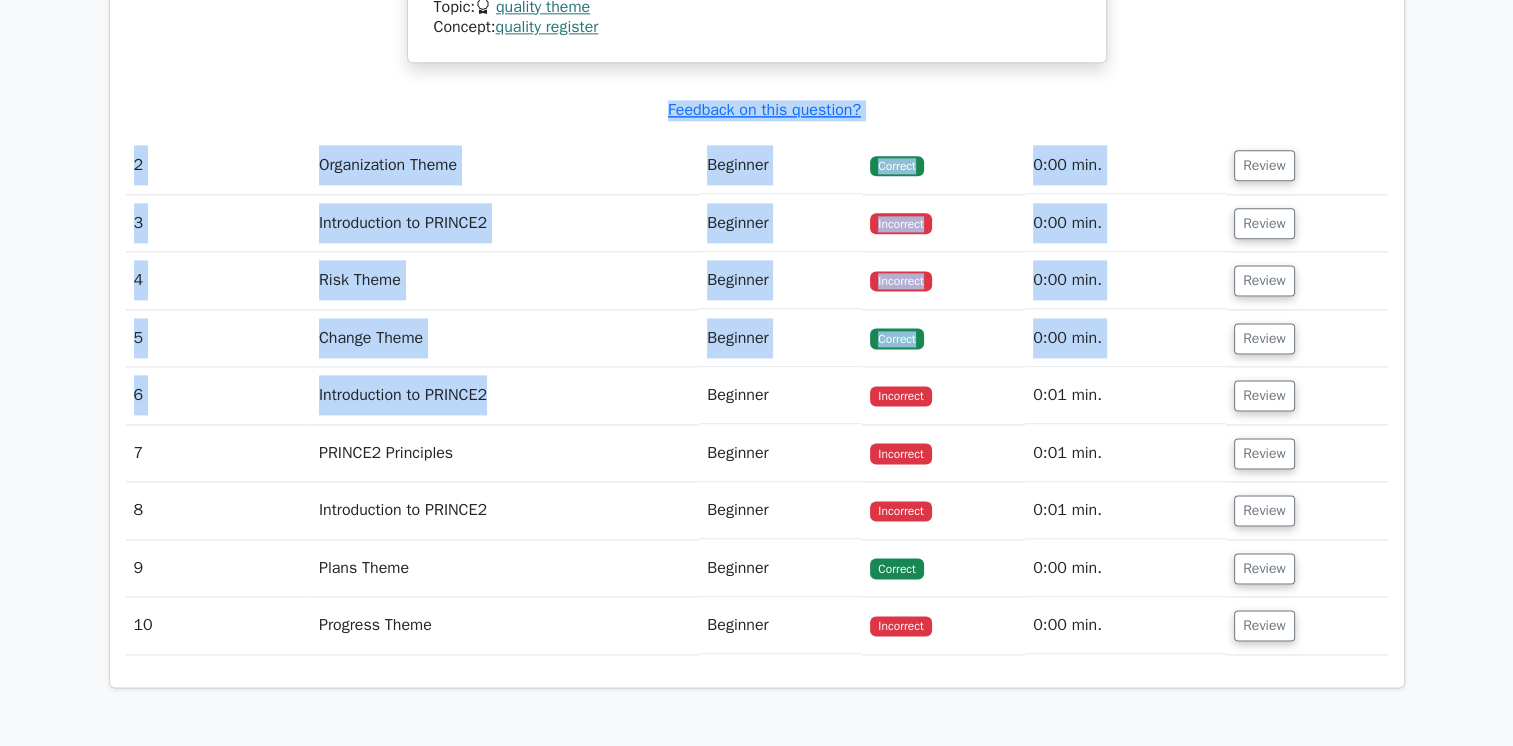 scroll, scrollTop: 2640, scrollLeft: 0, axis: vertical 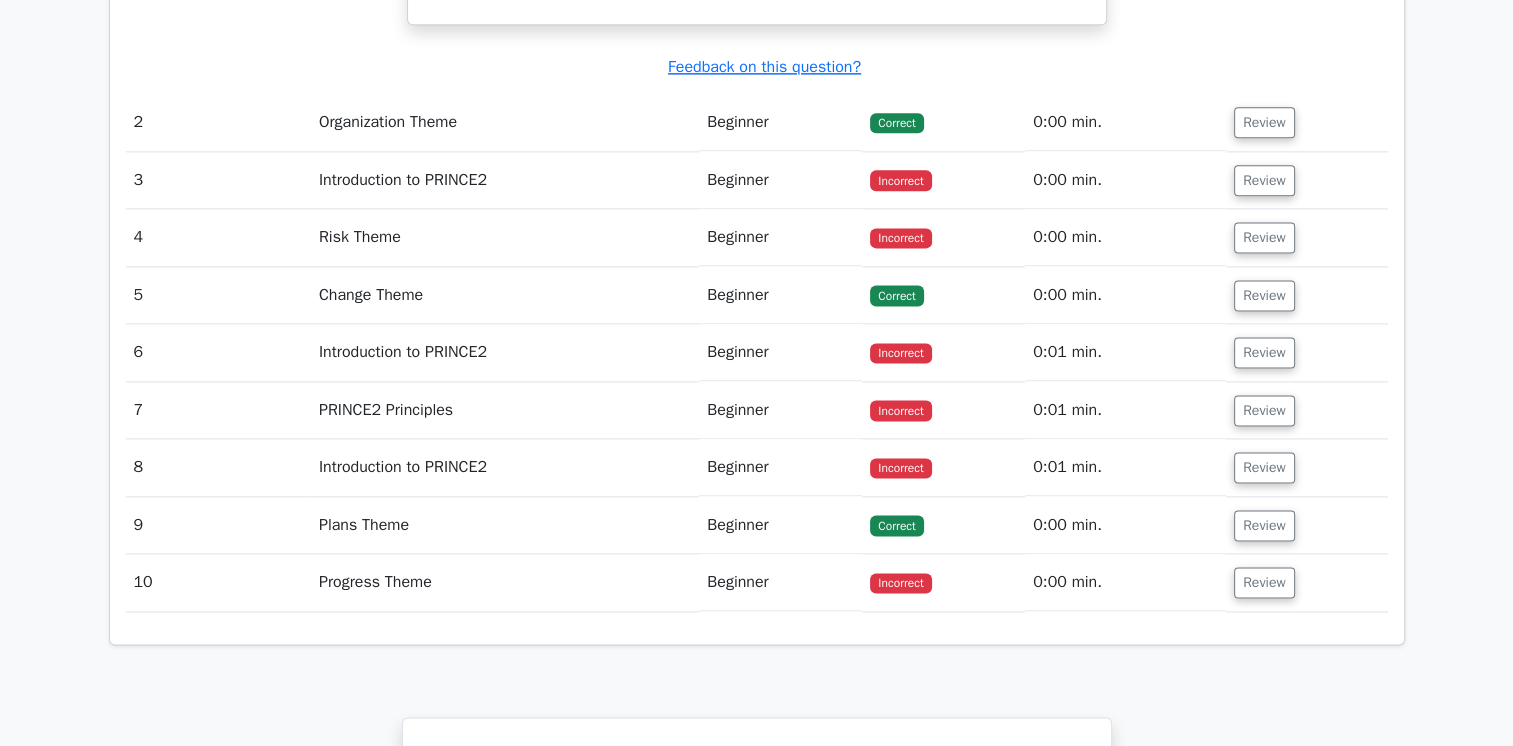 click on "Question Analysis
Question  #
Topic
Difficulty
Result
Time Spent
Action
1
Quality Theme
Beginner
Incorrect" at bounding box center (757, -213) 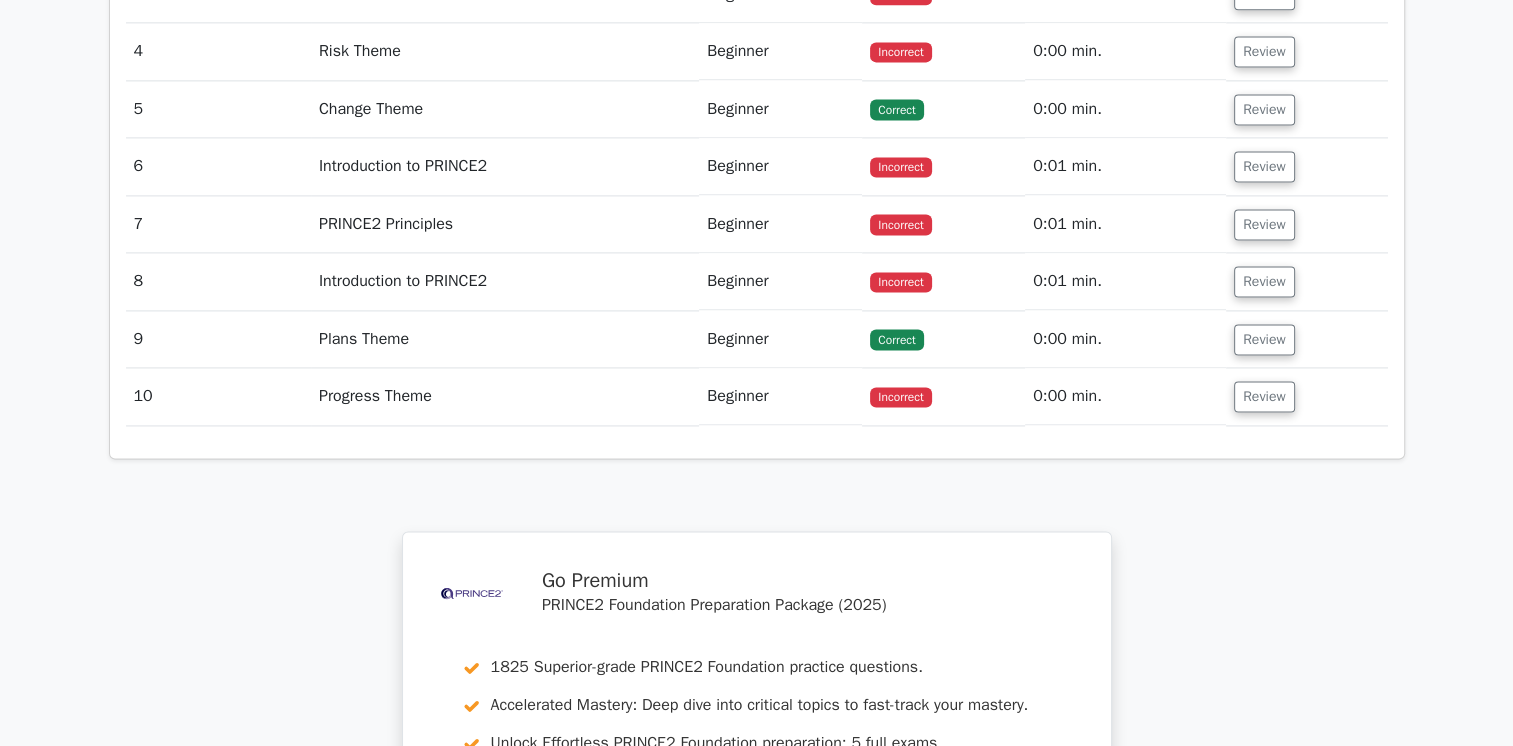 scroll, scrollTop: 2820, scrollLeft: 0, axis: vertical 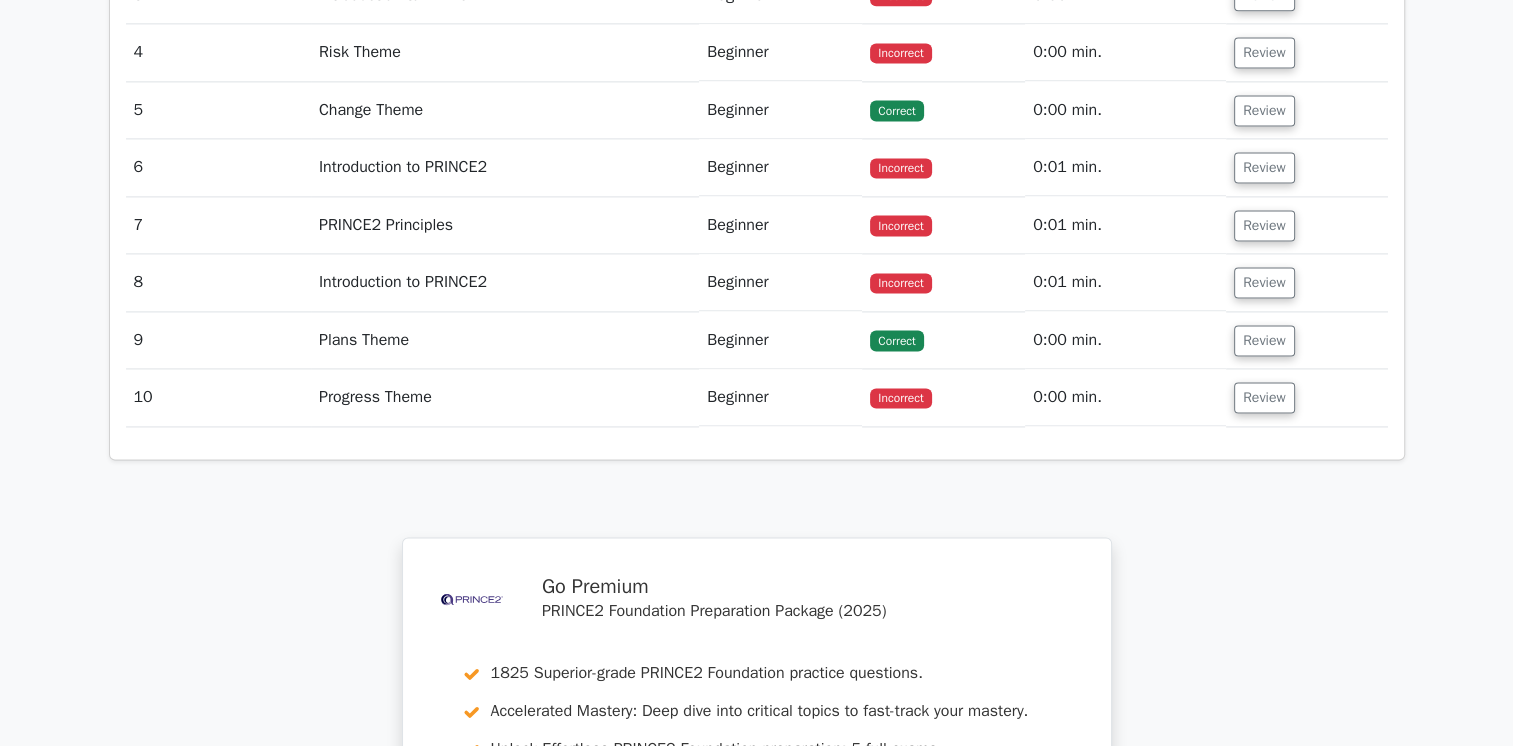 click on "Progress Theme" at bounding box center (505, 397) 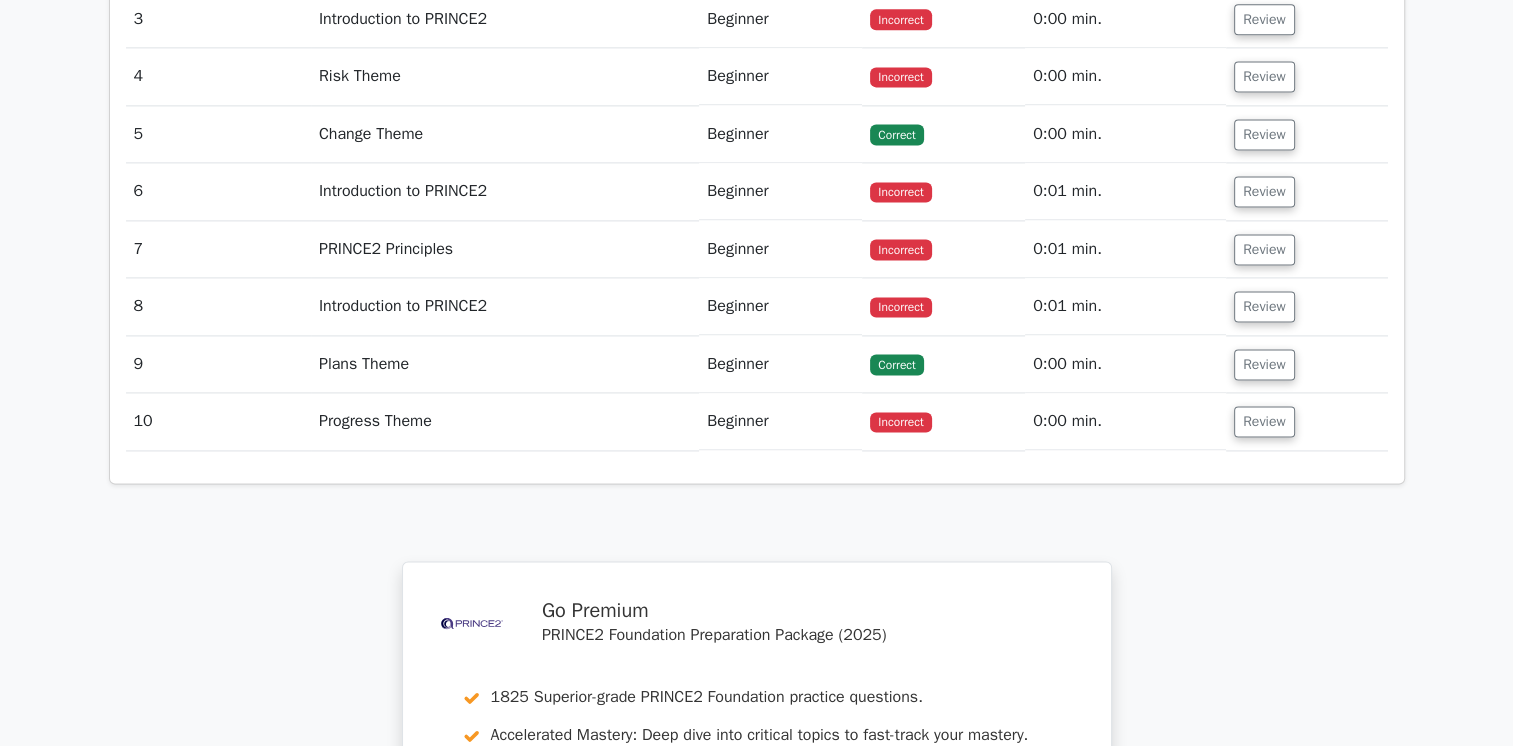 scroll, scrollTop: 2758, scrollLeft: 0, axis: vertical 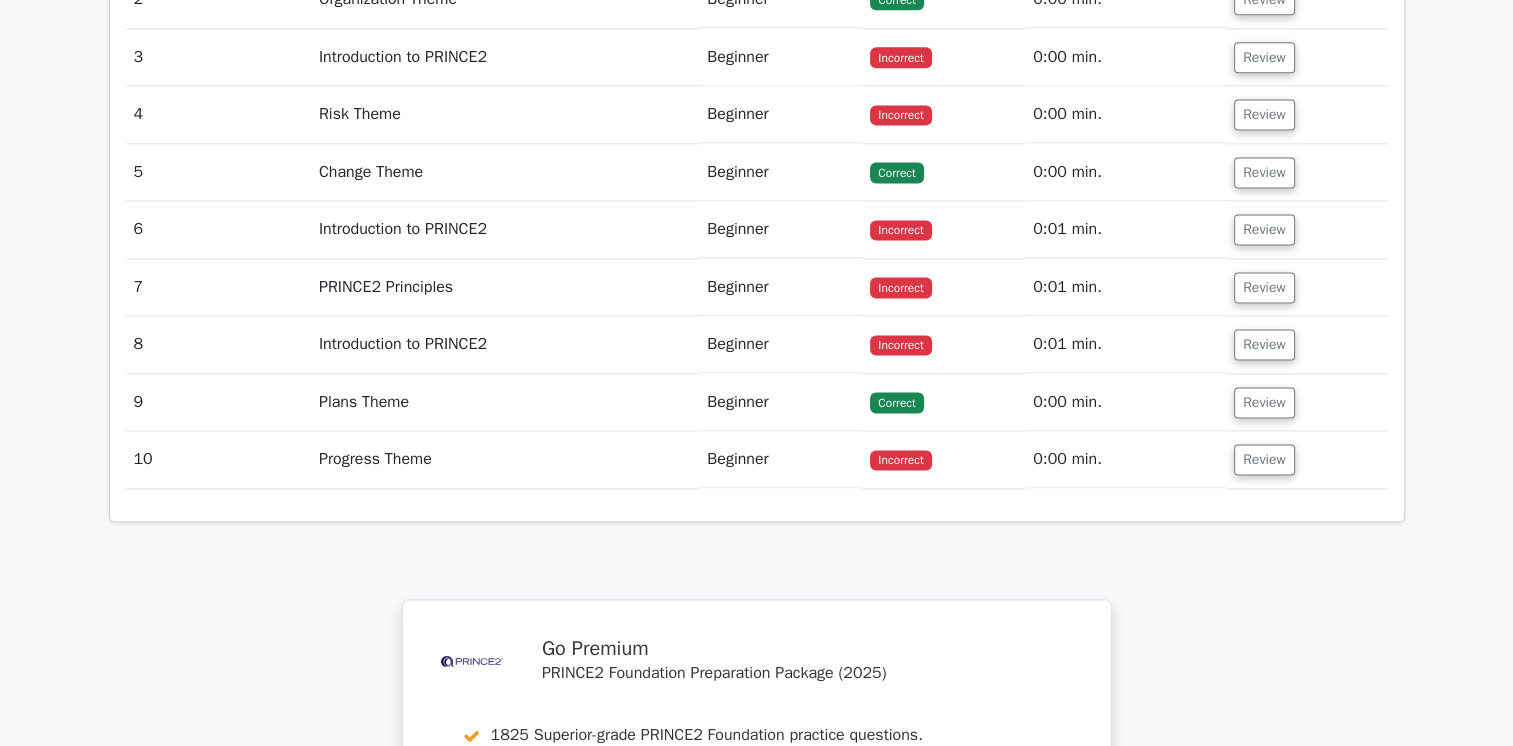 click on "Plans Theme" at bounding box center [505, 402] 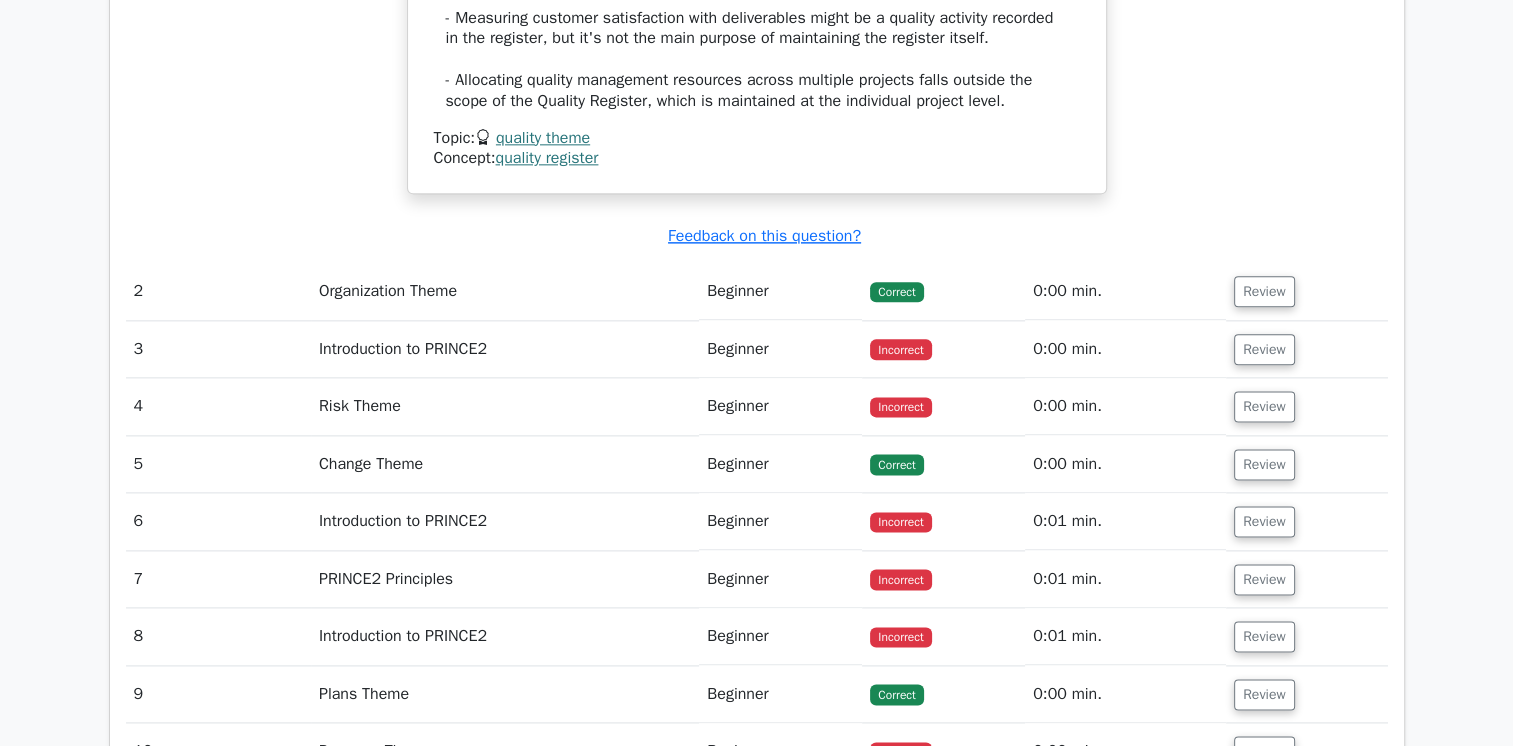 scroll, scrollTop: 2440, scrollLeft: 0, axis: vertical 